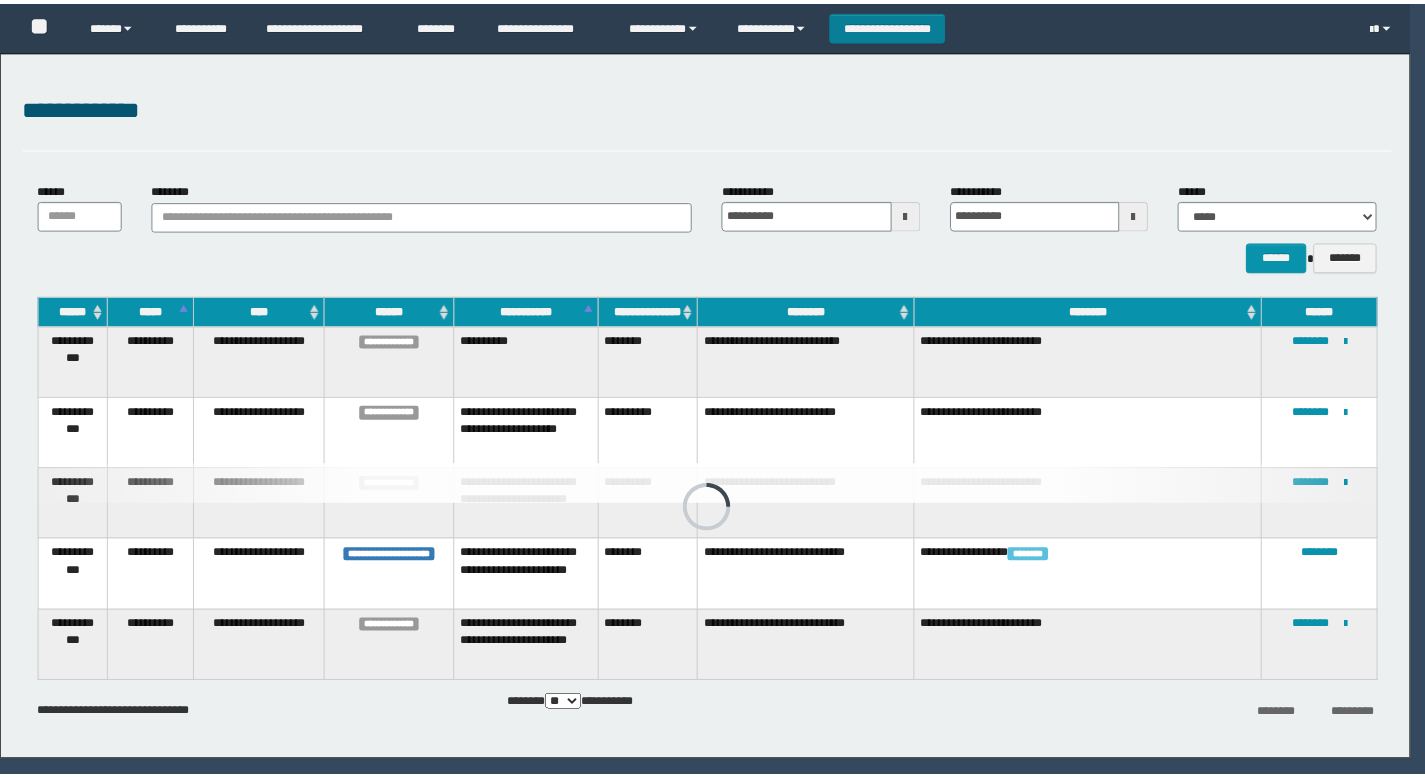scroll, scrollTop: 0, scrollLeft: 0, axis: both 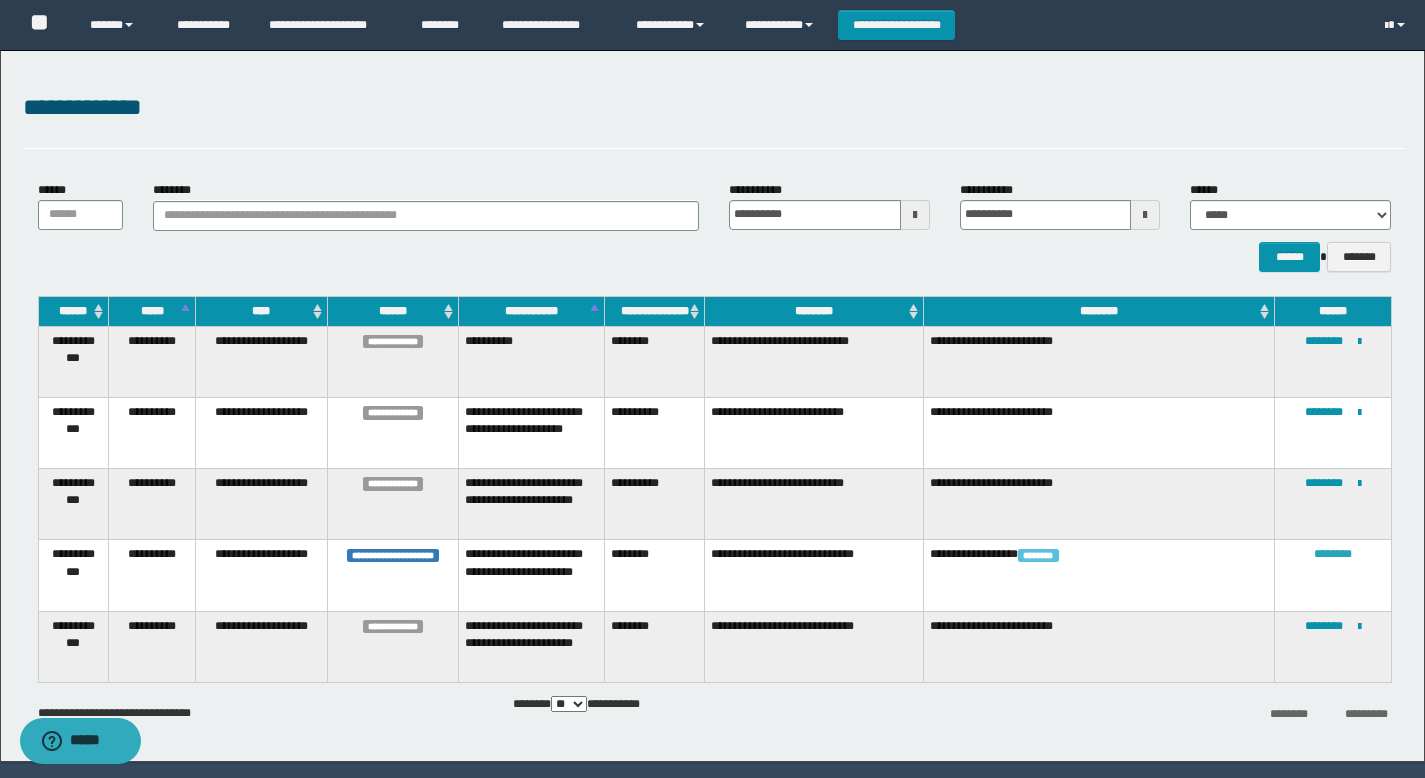click on "********" at bounding box center (1333, 554) 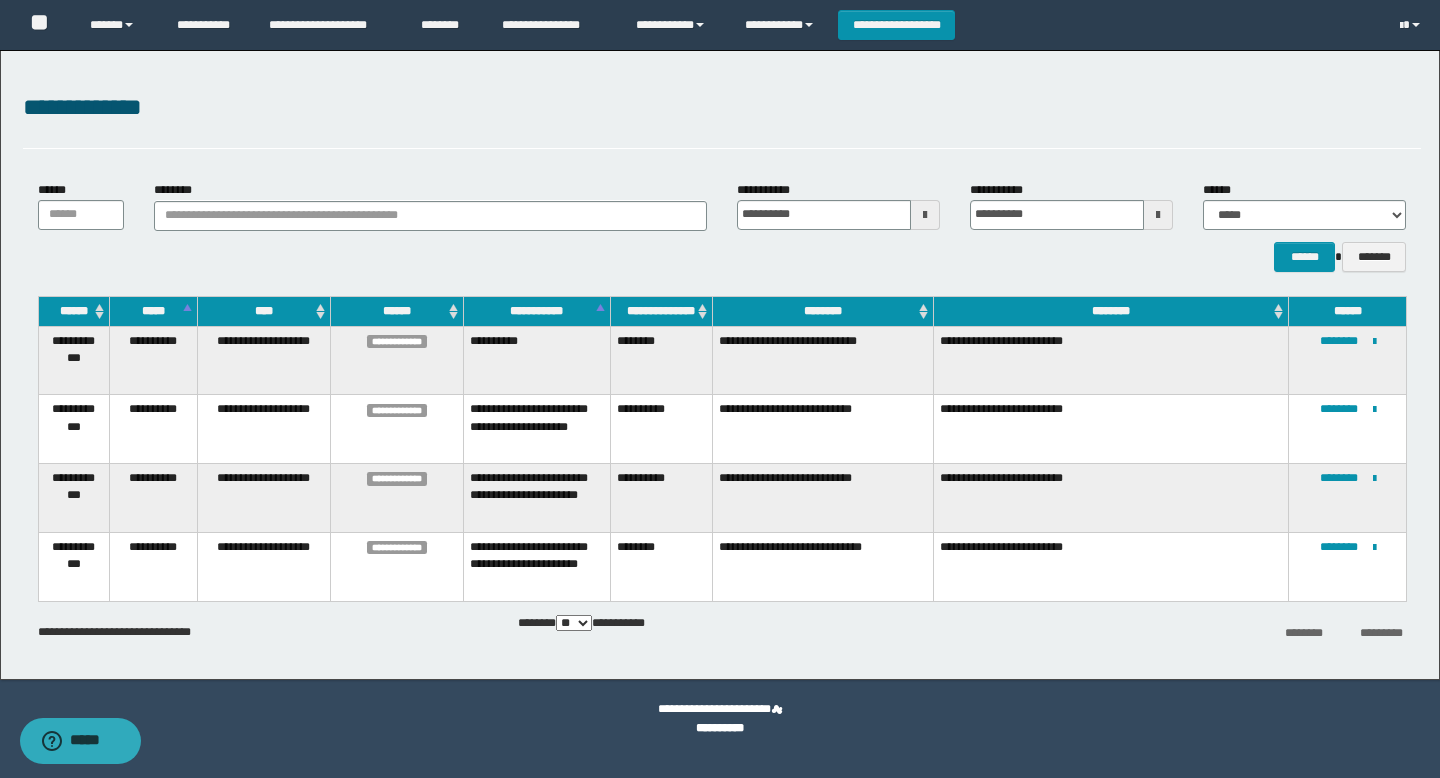 click on "**********" at bounding box center [1348, 566] 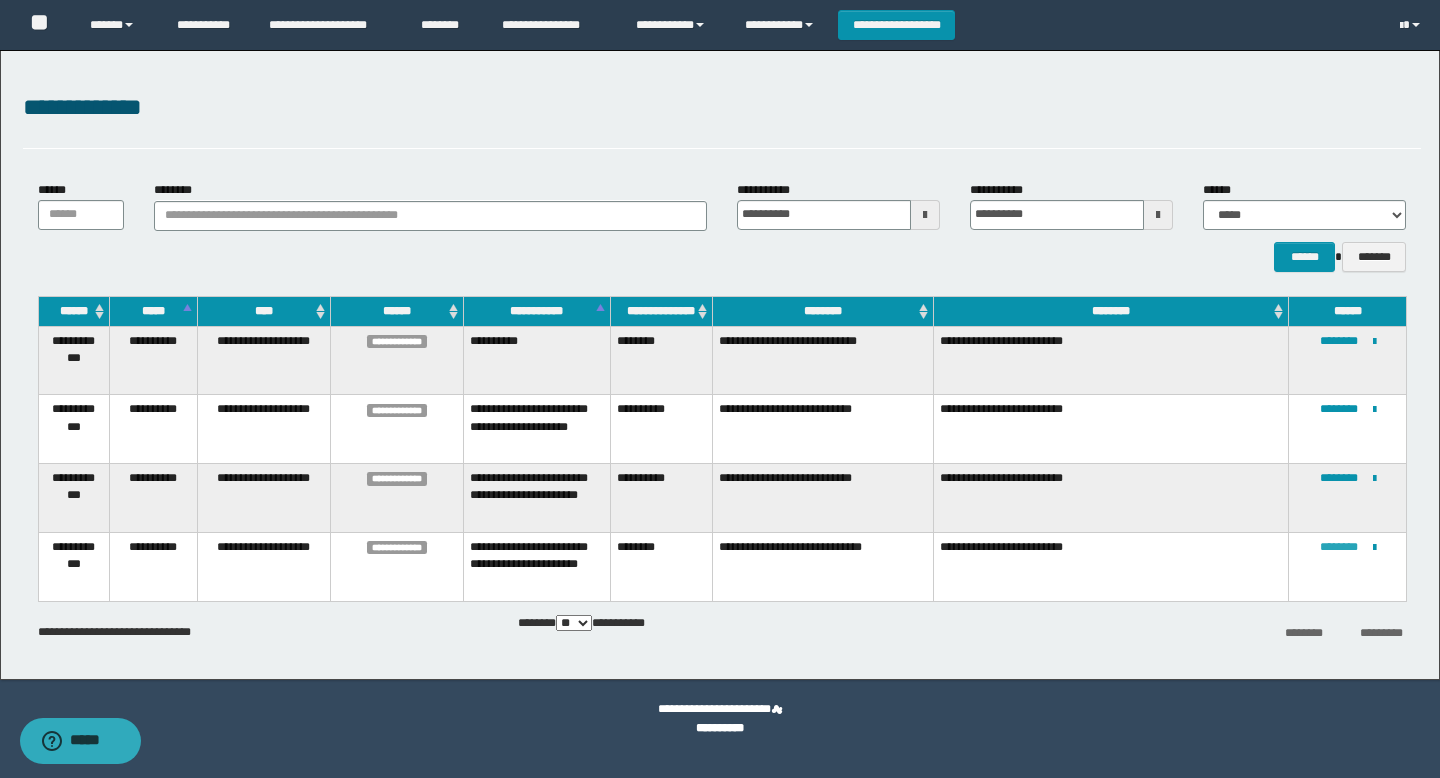 click on "********" at bounding box center [1339, 547] 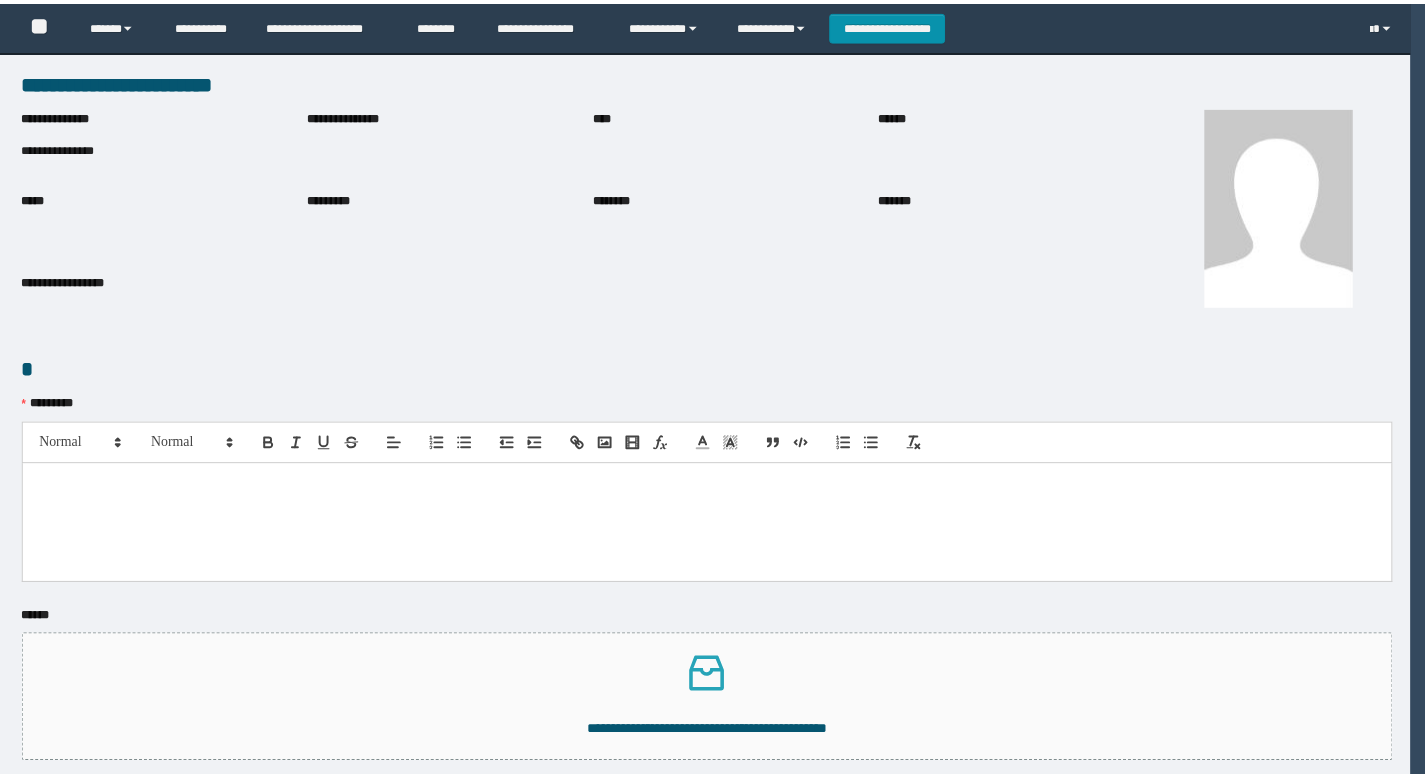 scroll, scrollTop: 0, scrollLeft: 0, axis: both 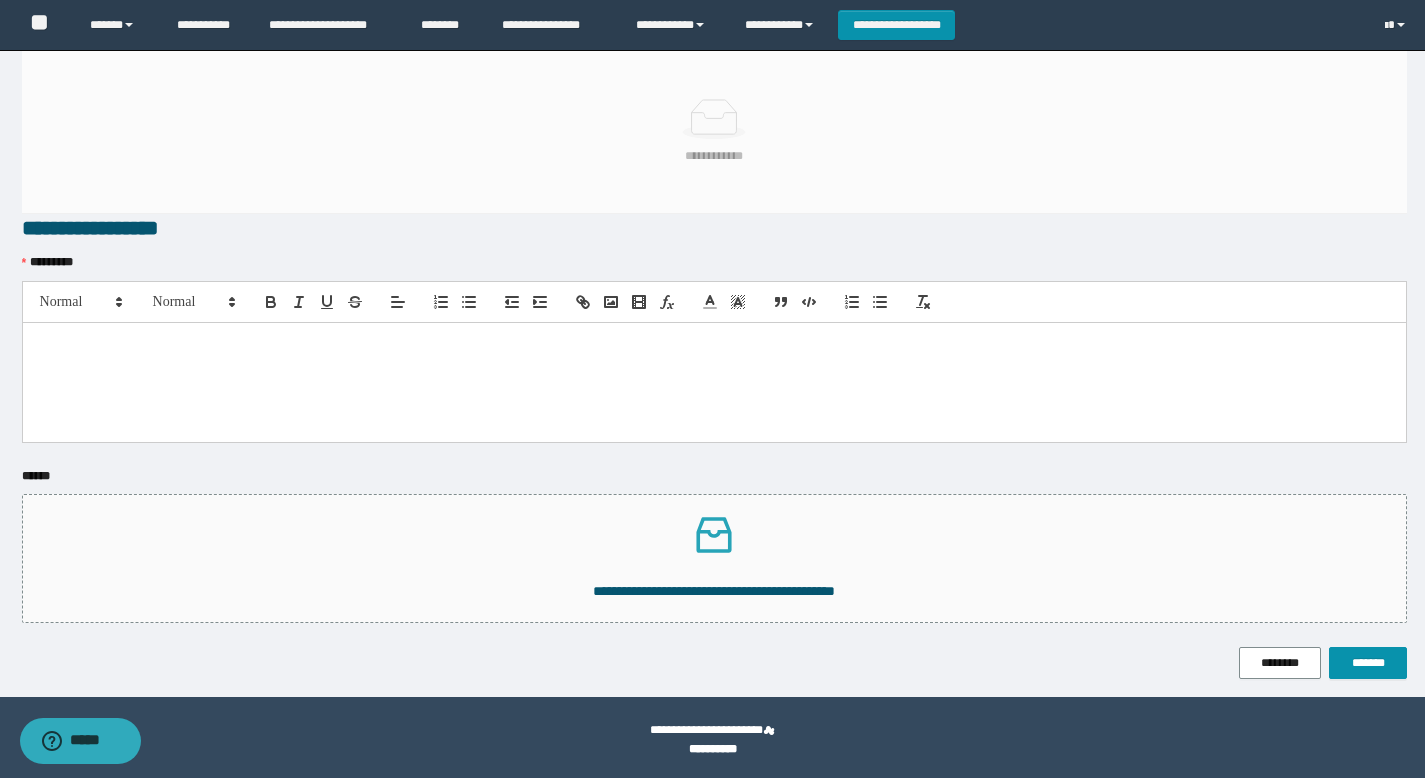 click at bounding box center (714, 382) 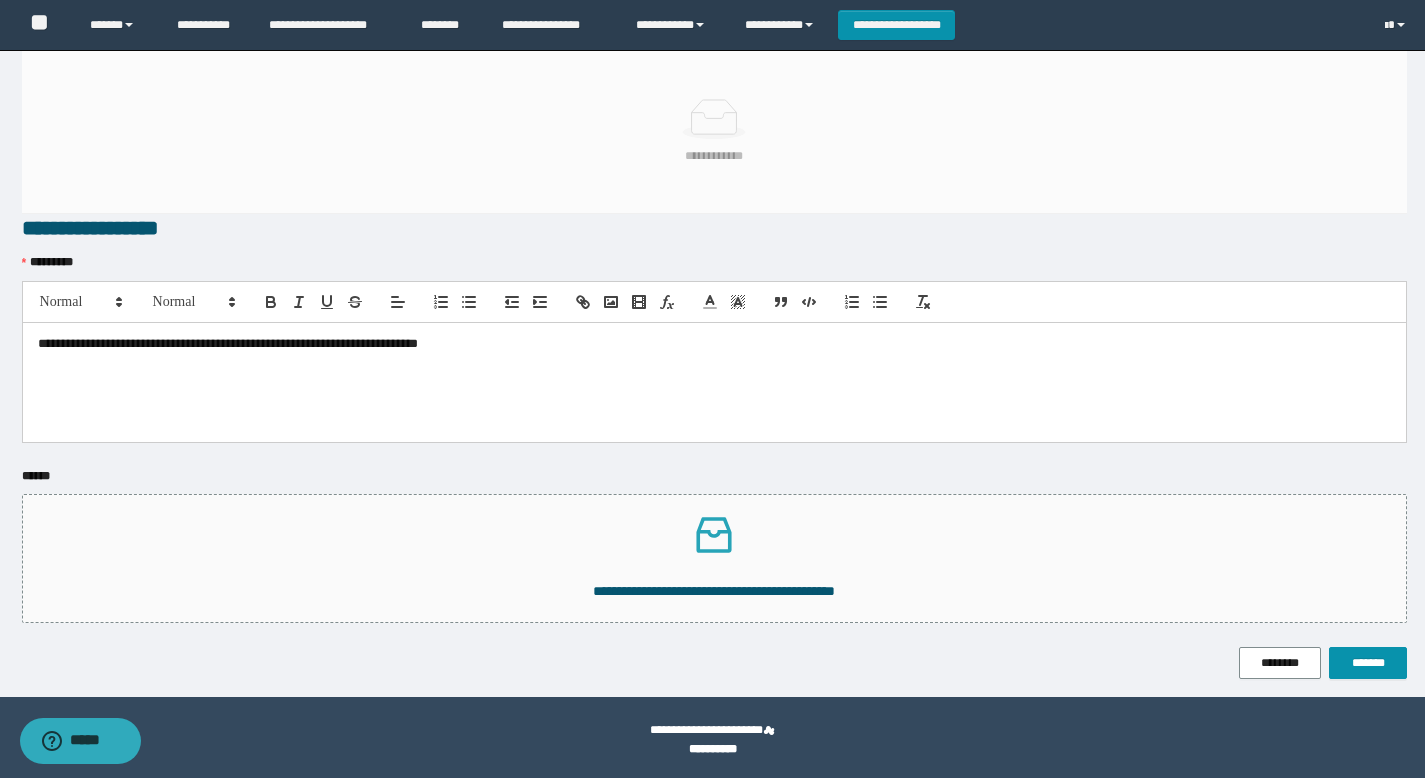 scroll, scrollTop: 0, scrollLeft: 0, axis: both 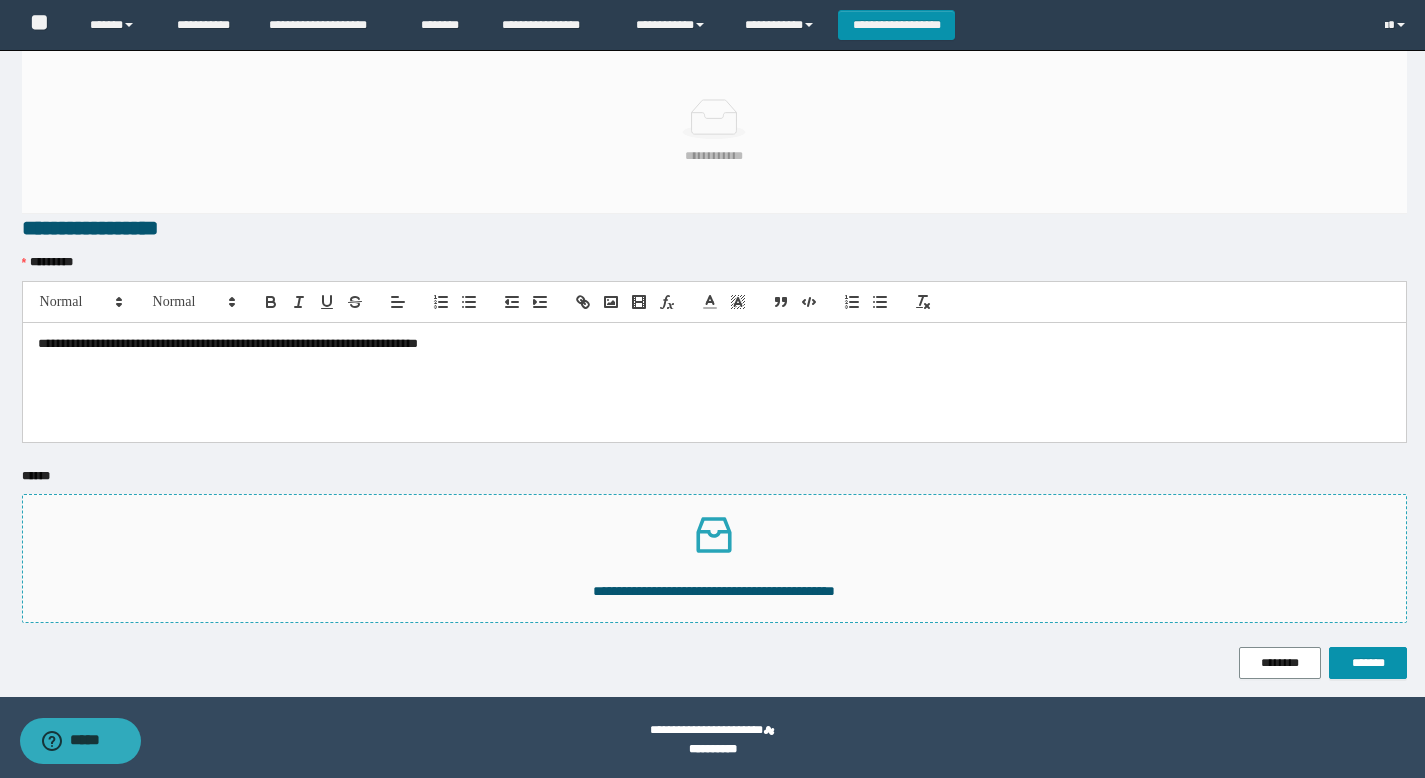 click at bounding box center (714, 535) 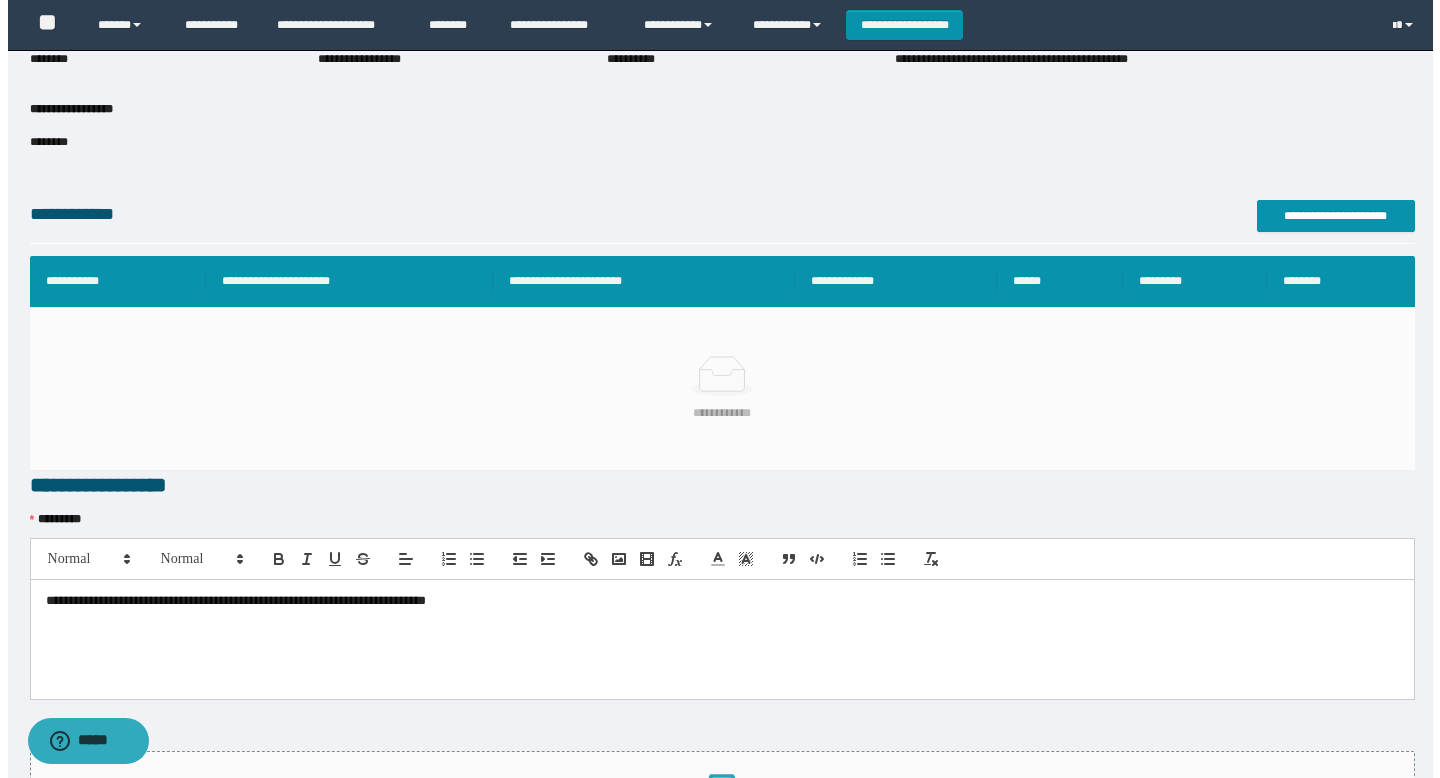 scroll, scrollTop: 157, scrollLeft: 0, axis: vertical 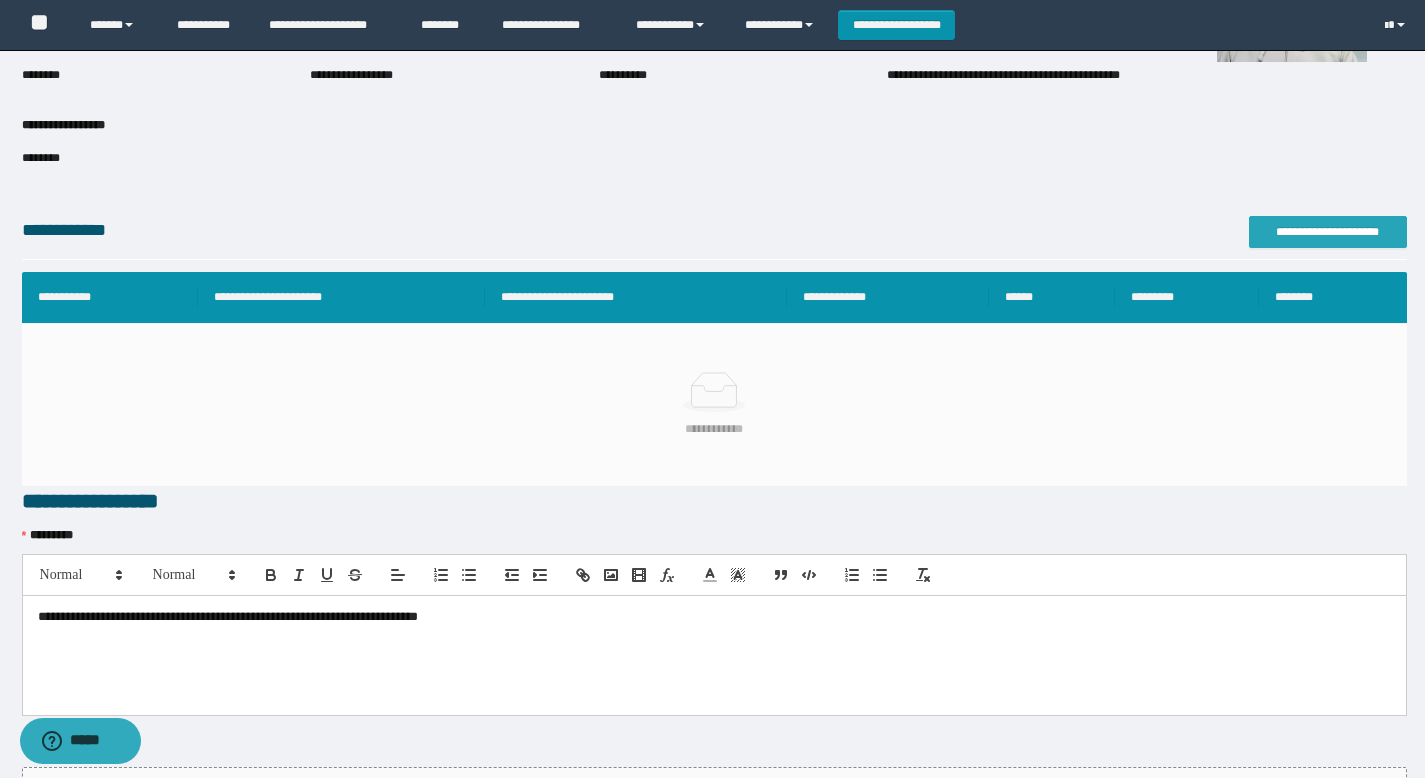 click on "**********" at bounding box center [1328, 232] 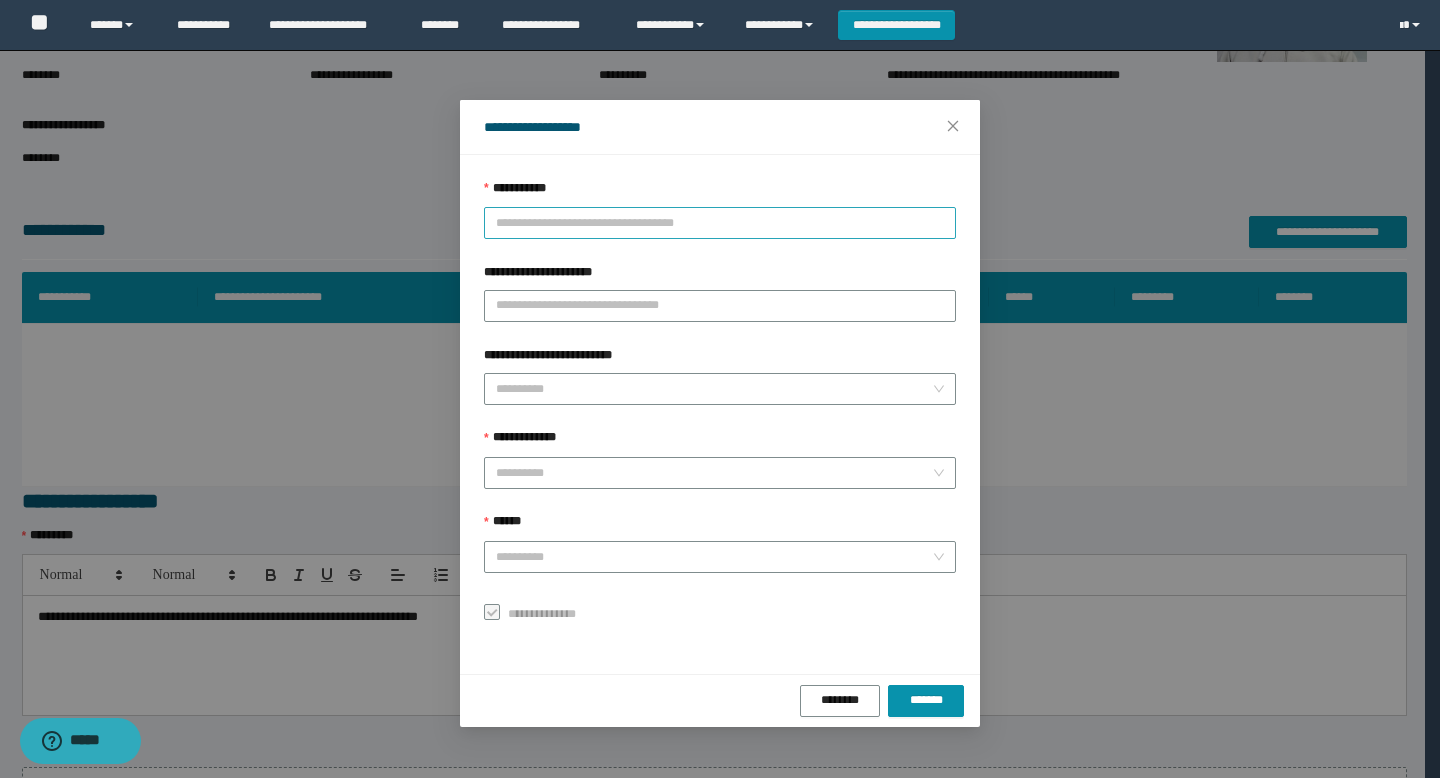 click on "**********" at bounding box center [720, 223] 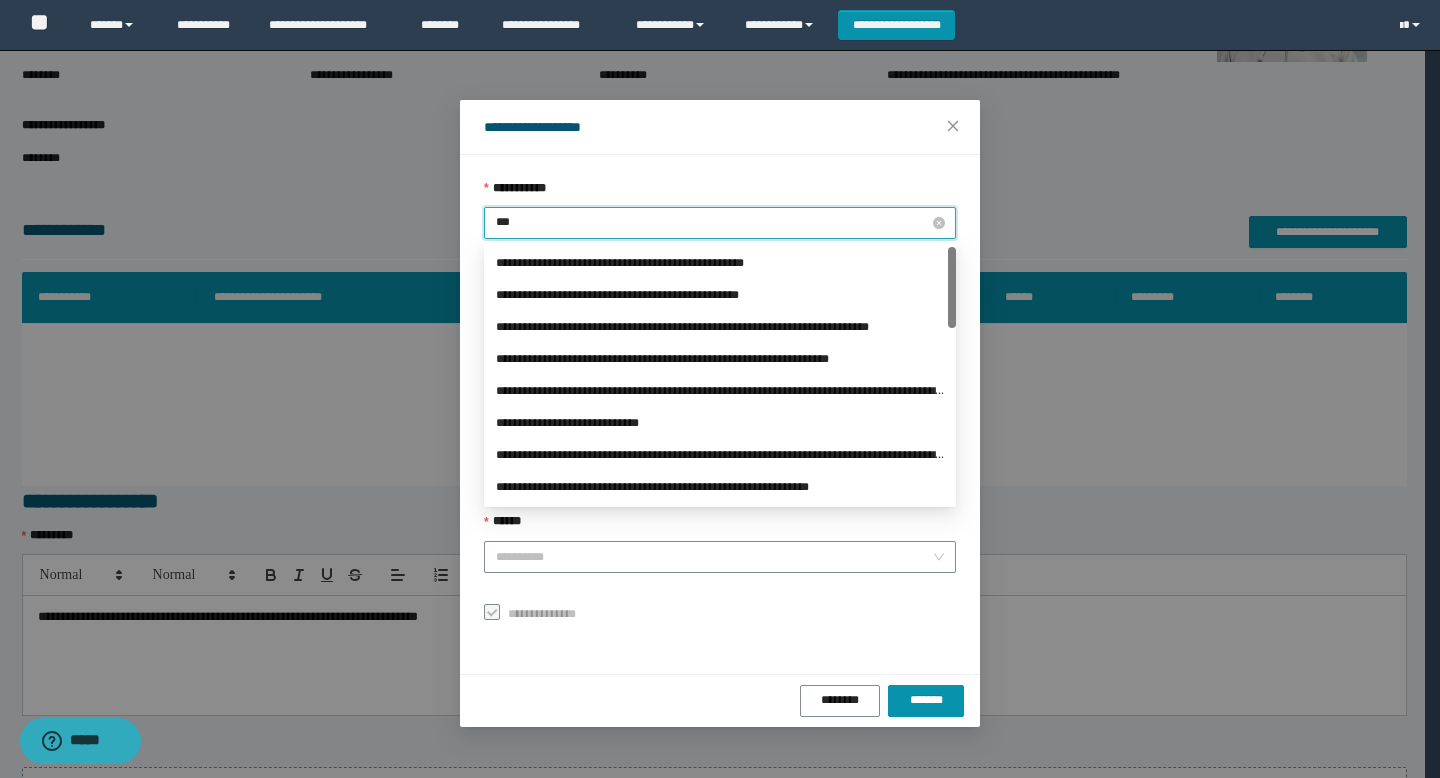 type on "****" 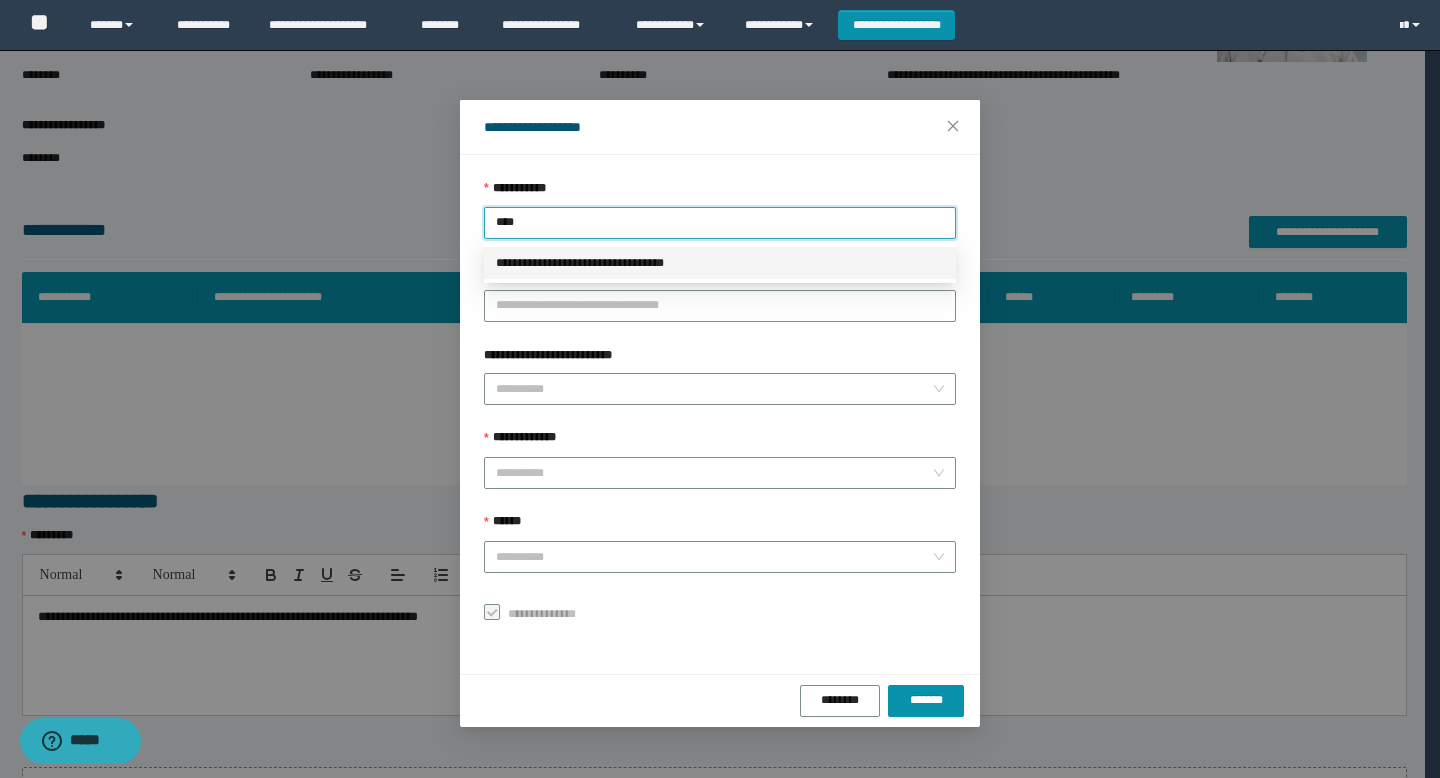 click on "**********" at bounding box center [720, 263] 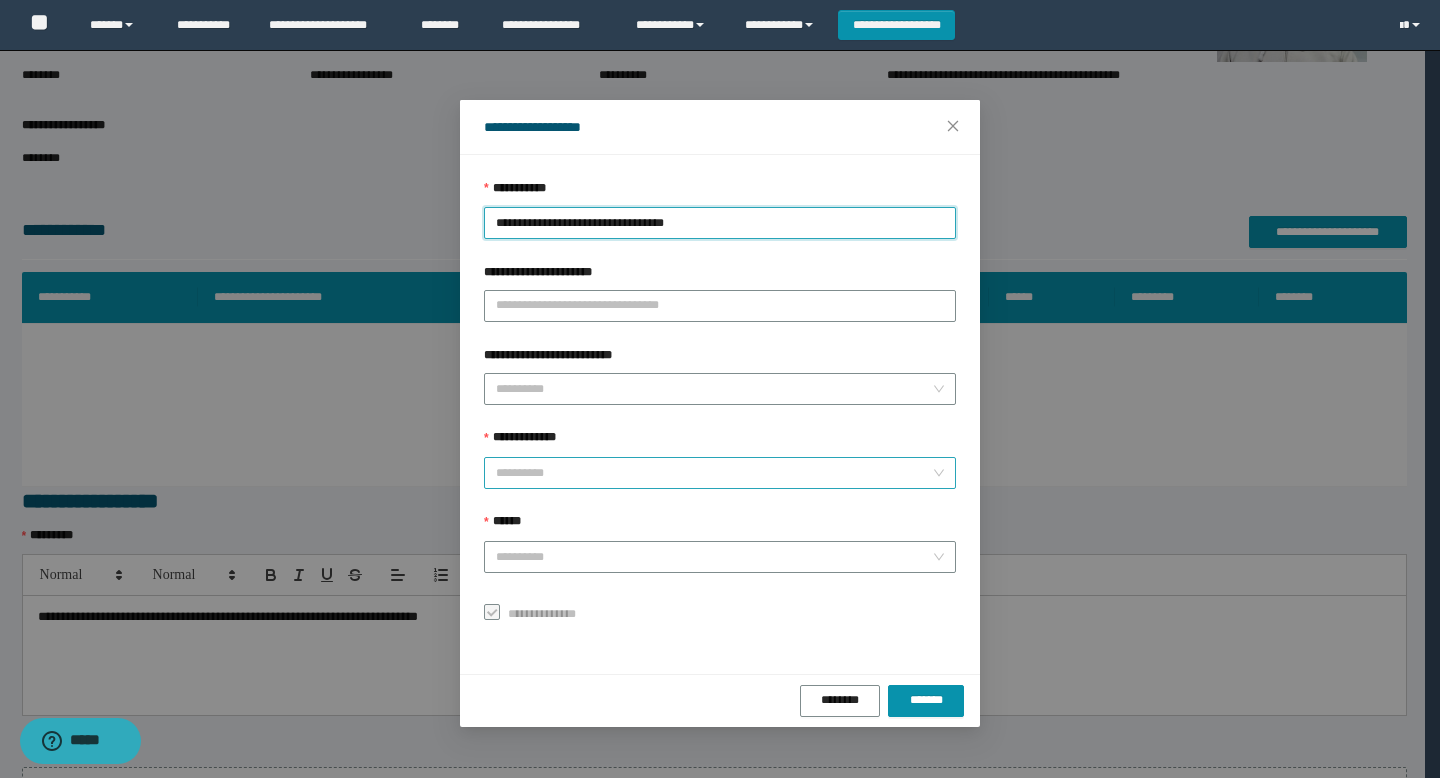 click on "**********" at bounding box center [714, 473] 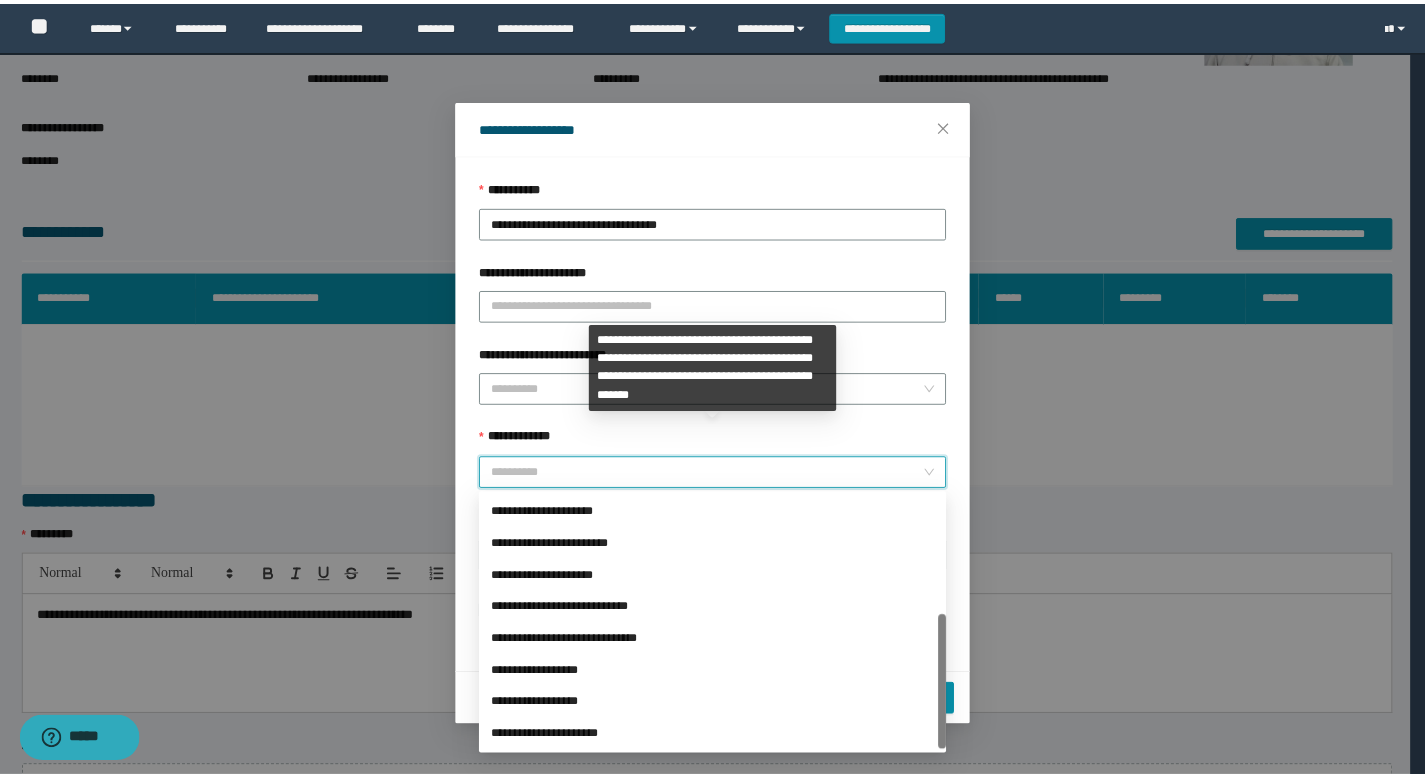 scroll, scrollTop: 224, scrollLeft: 0, axis: vertical 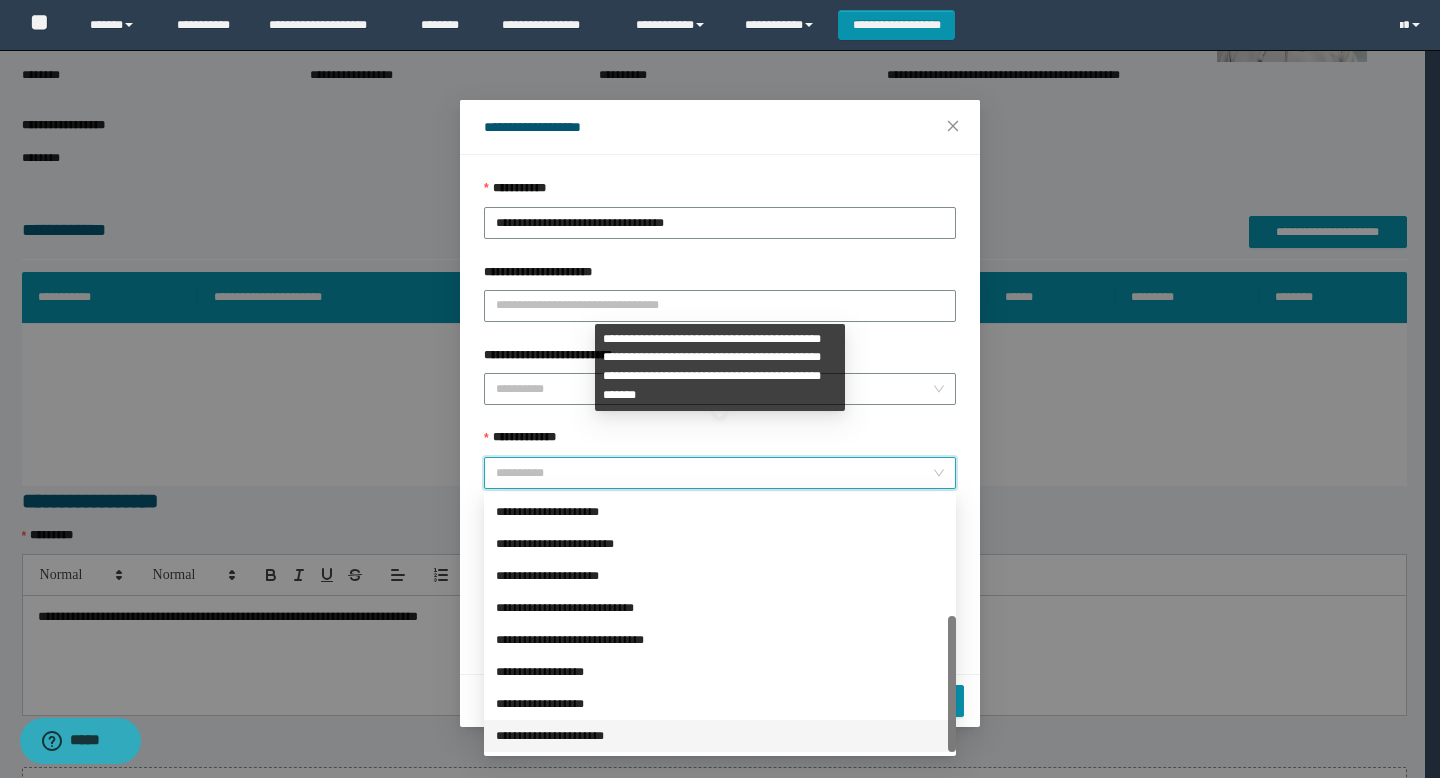 click on "**********" at bounding box center [720, 736] 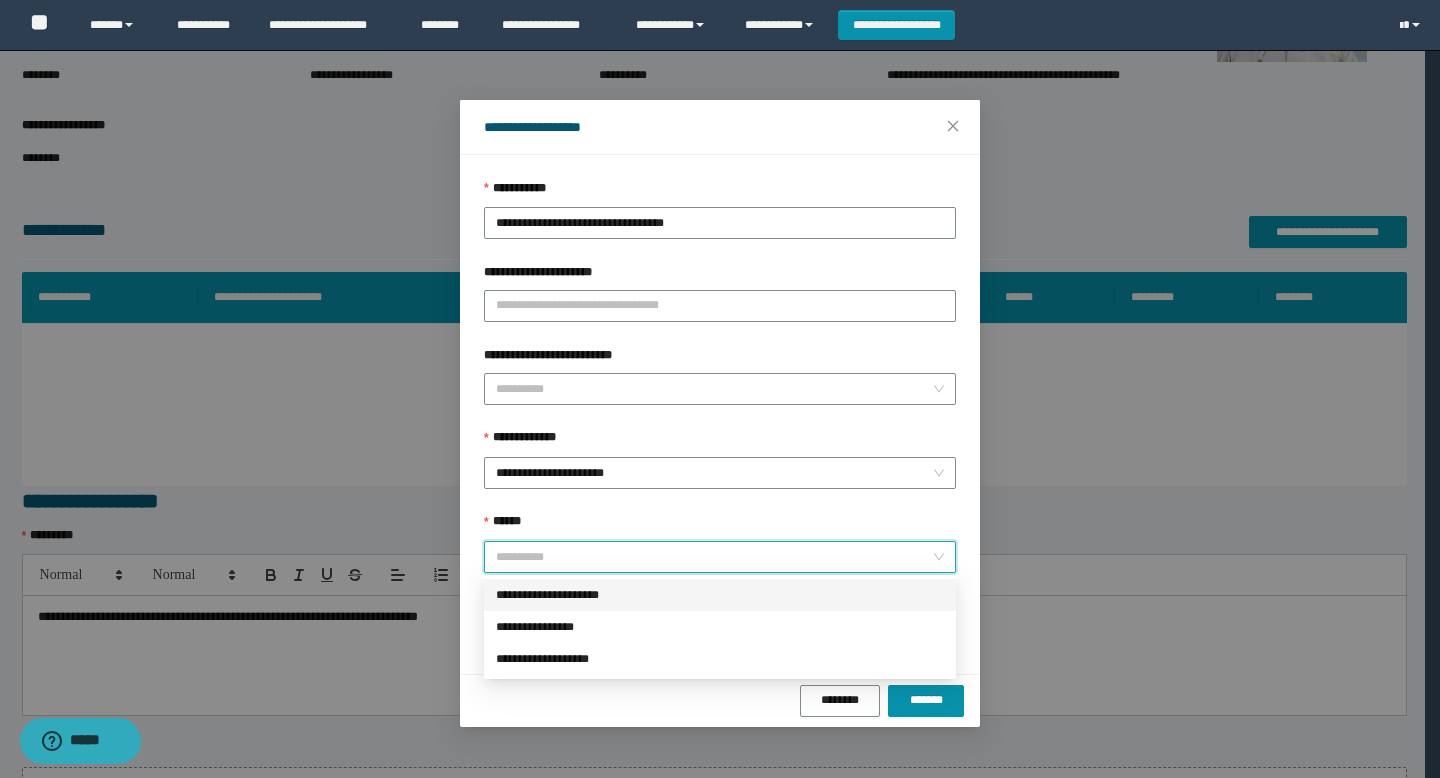 click on "******" at bounding box center [714, 557] 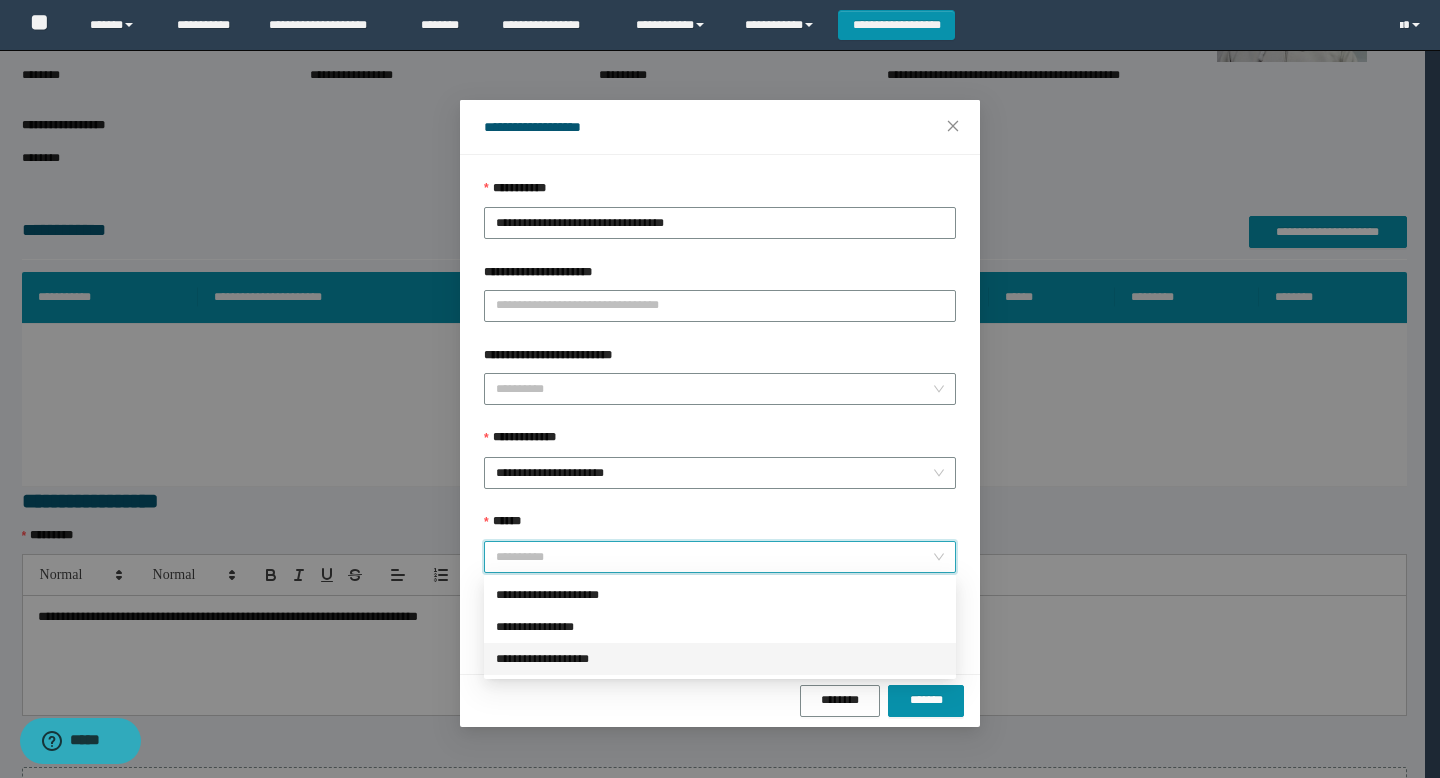 click on "**********" at bounding box center [720, 659] 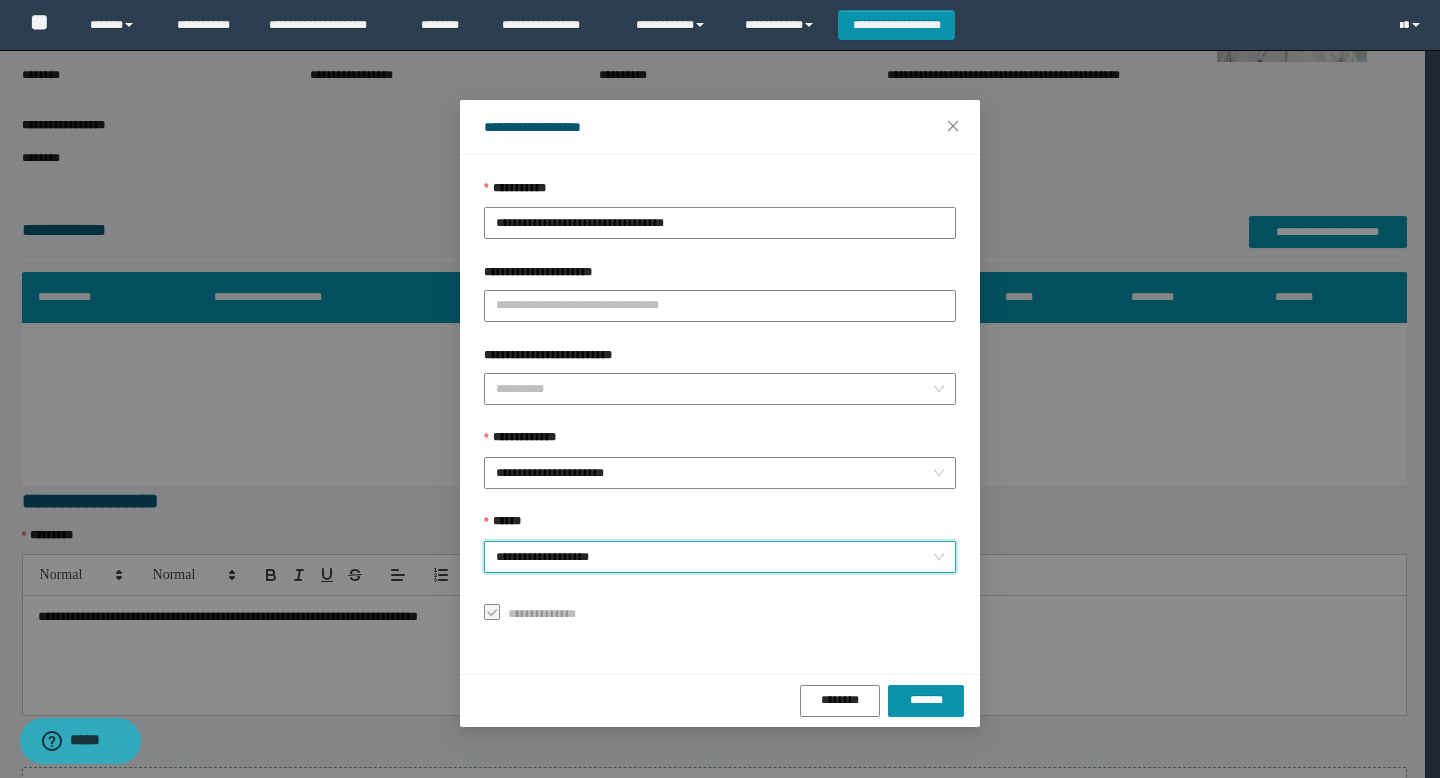 click on "**********" at bounding box center (720, 557) 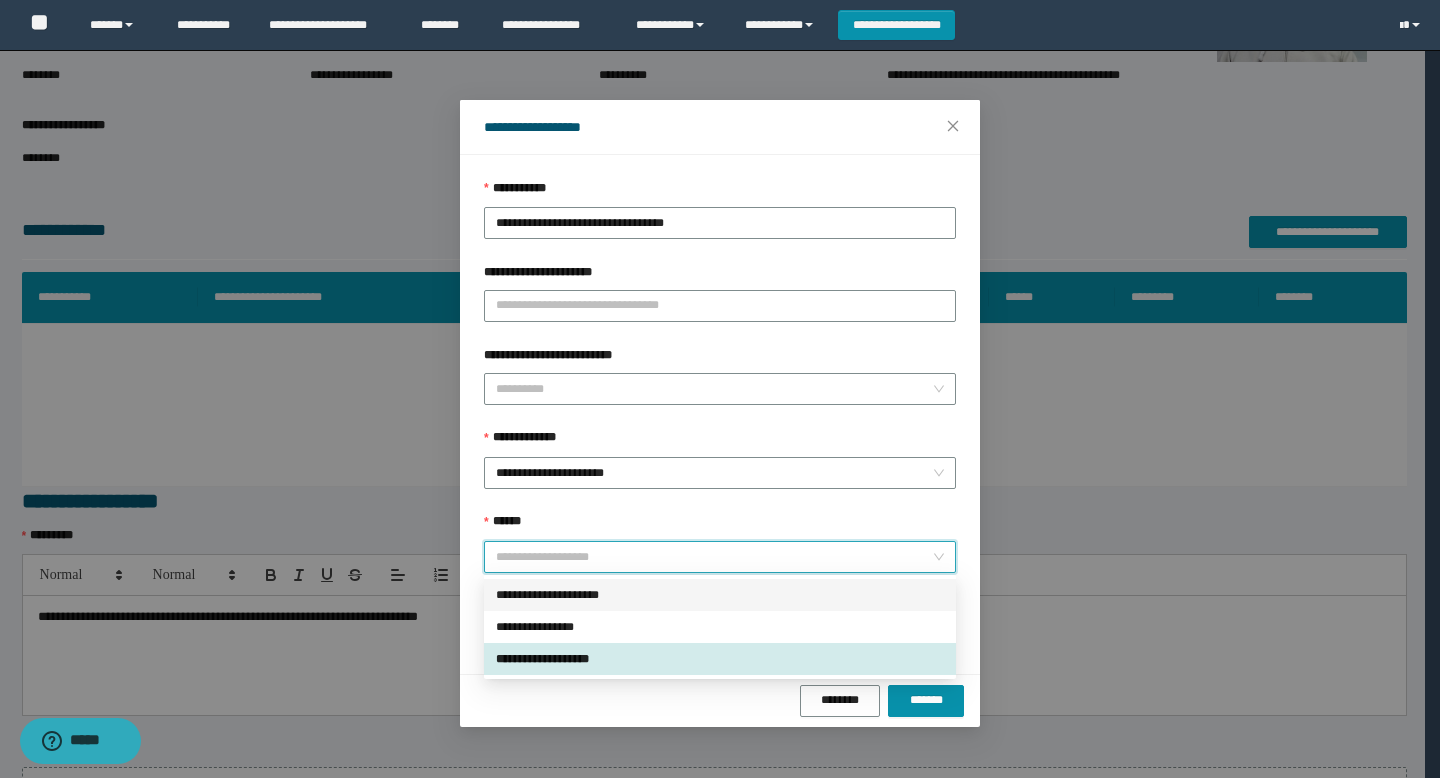 click on "**********" at bounding box center [720, 595] 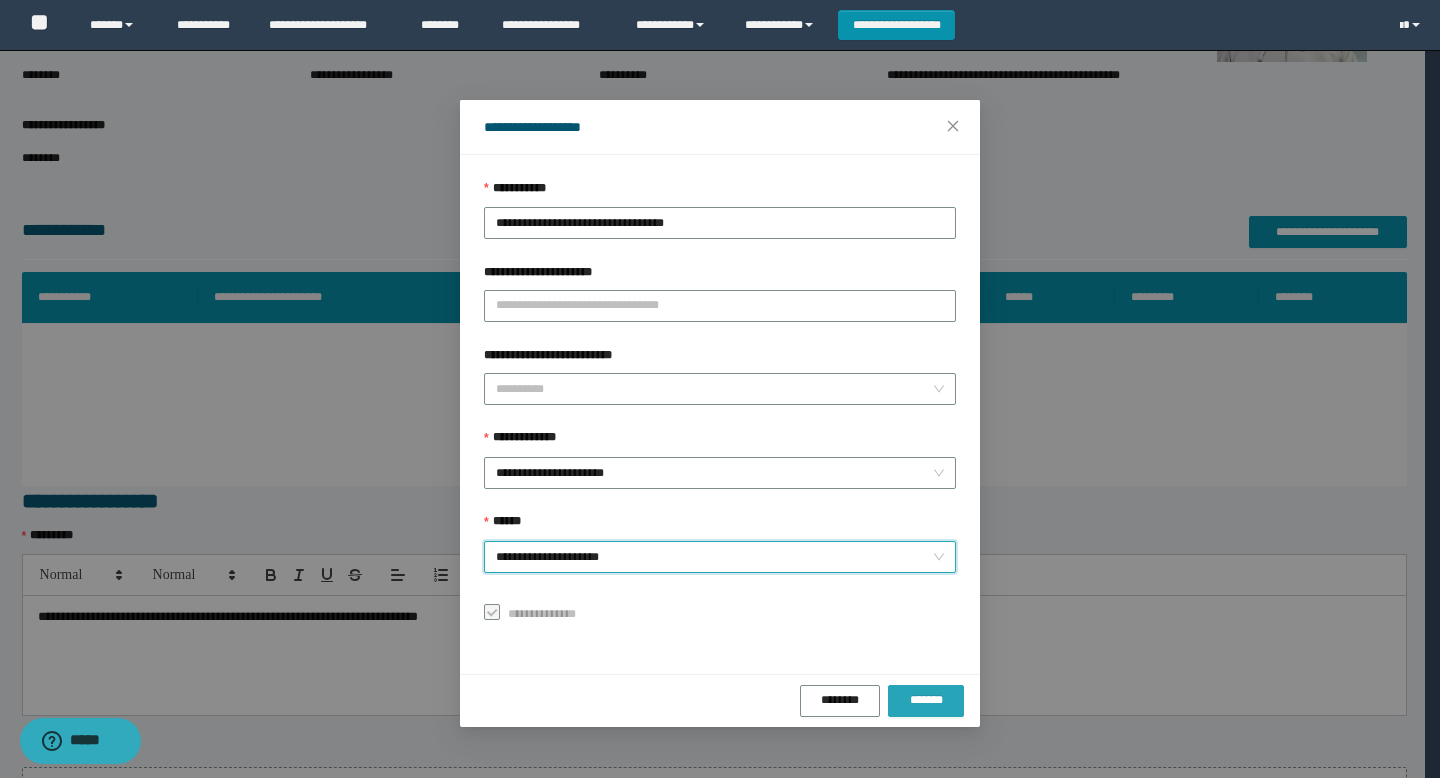click on "*******" at bounding box center [926, 700] 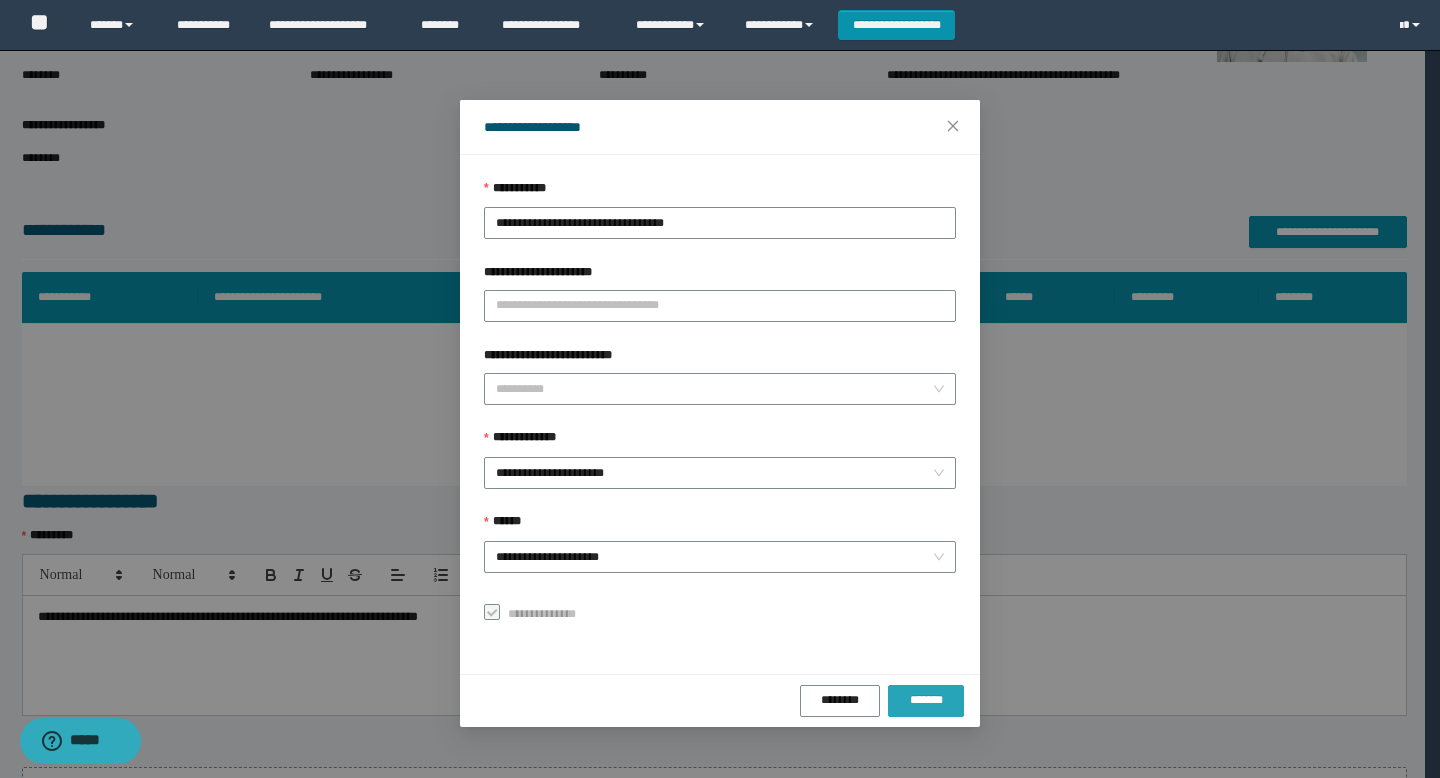 click on "*******" at bounding box center [926, 700] 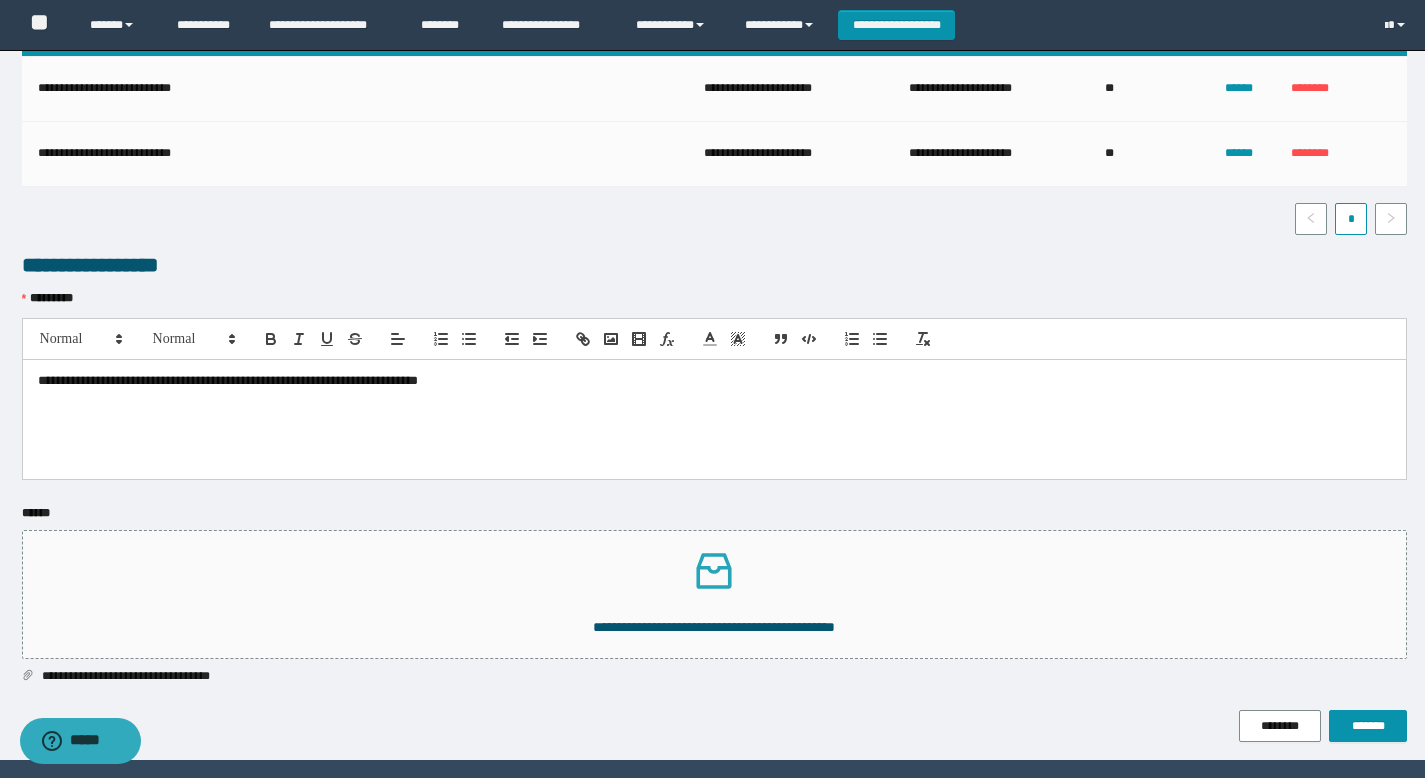 scroll, scrollTop: 487, scrollLeft: 0, axis: vertical 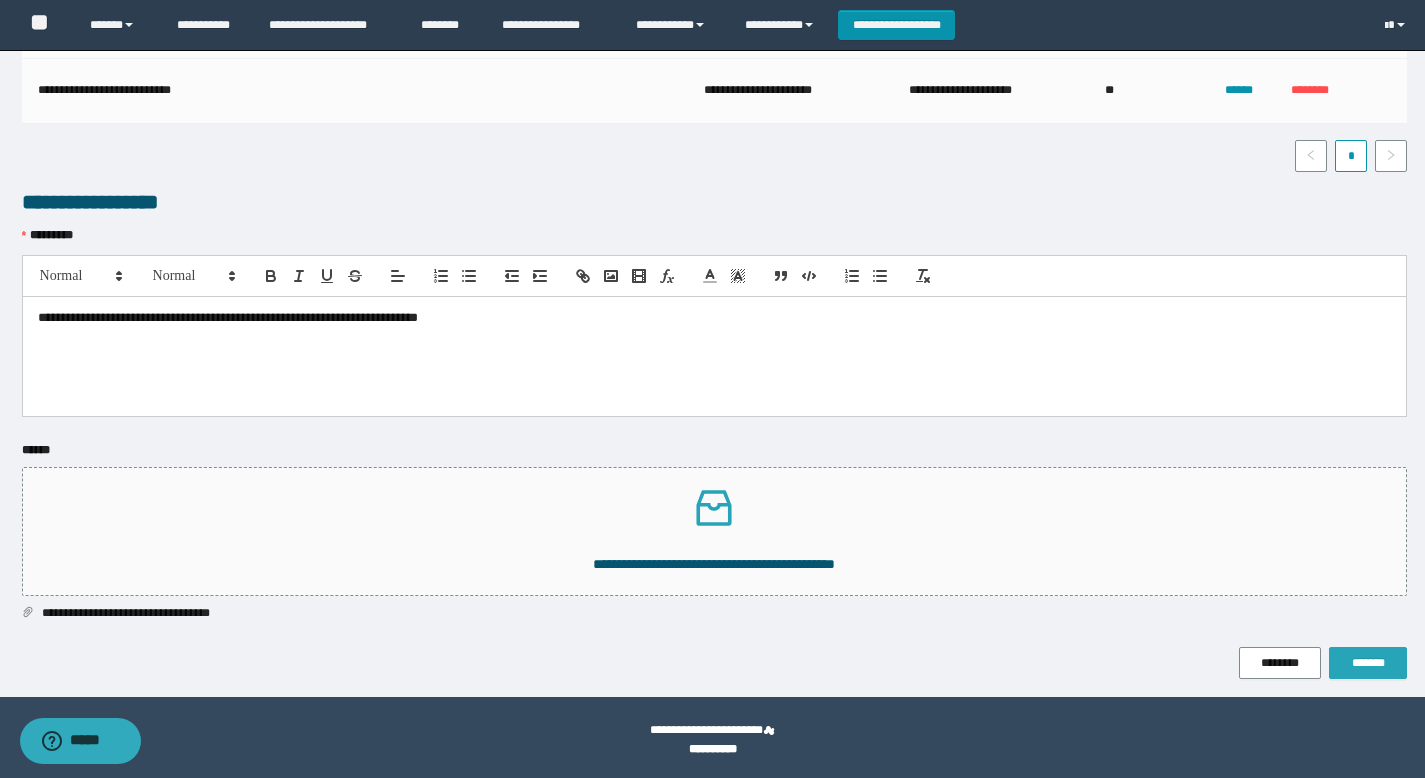 click on "*******" at bounding box center [1368, 663] 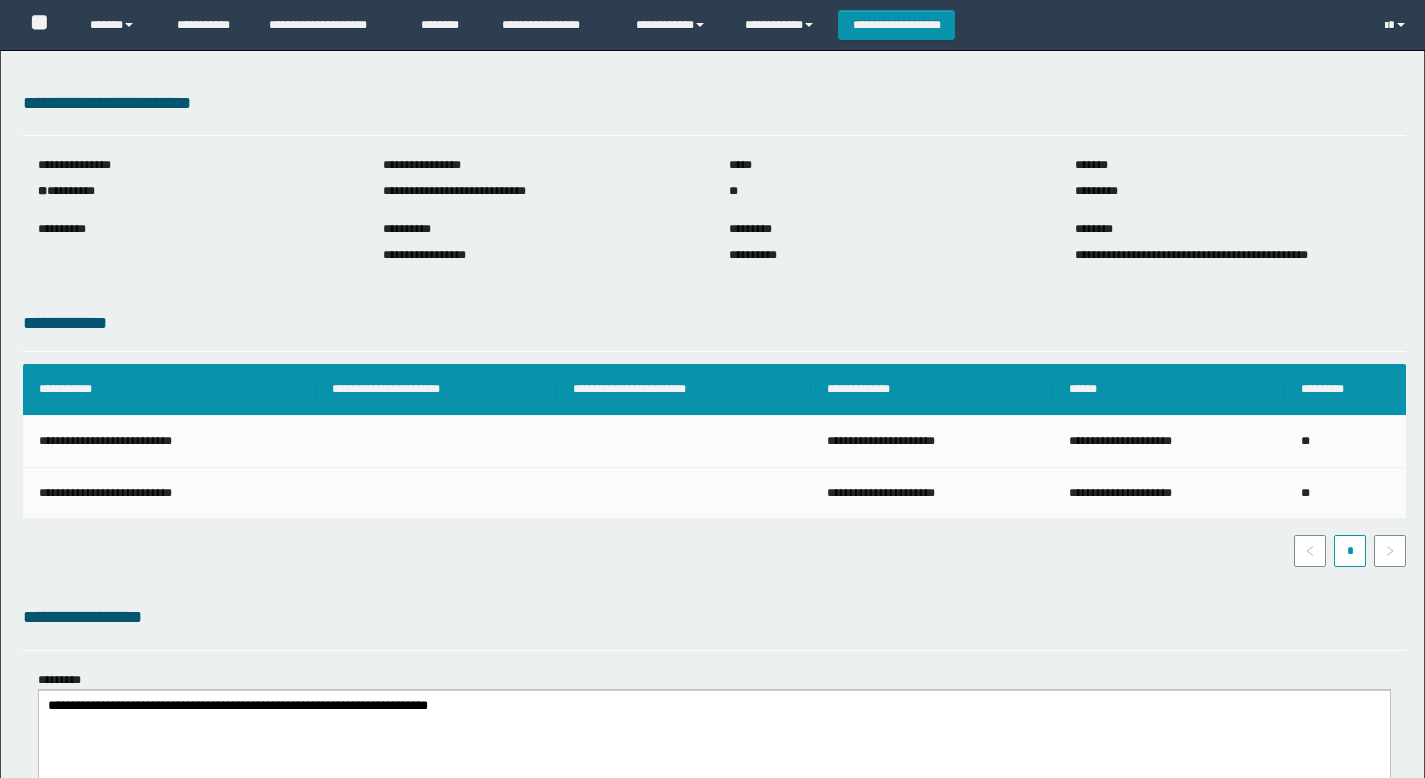 scroll, scrollTop: 0, scrollLeft: 0, axis: both 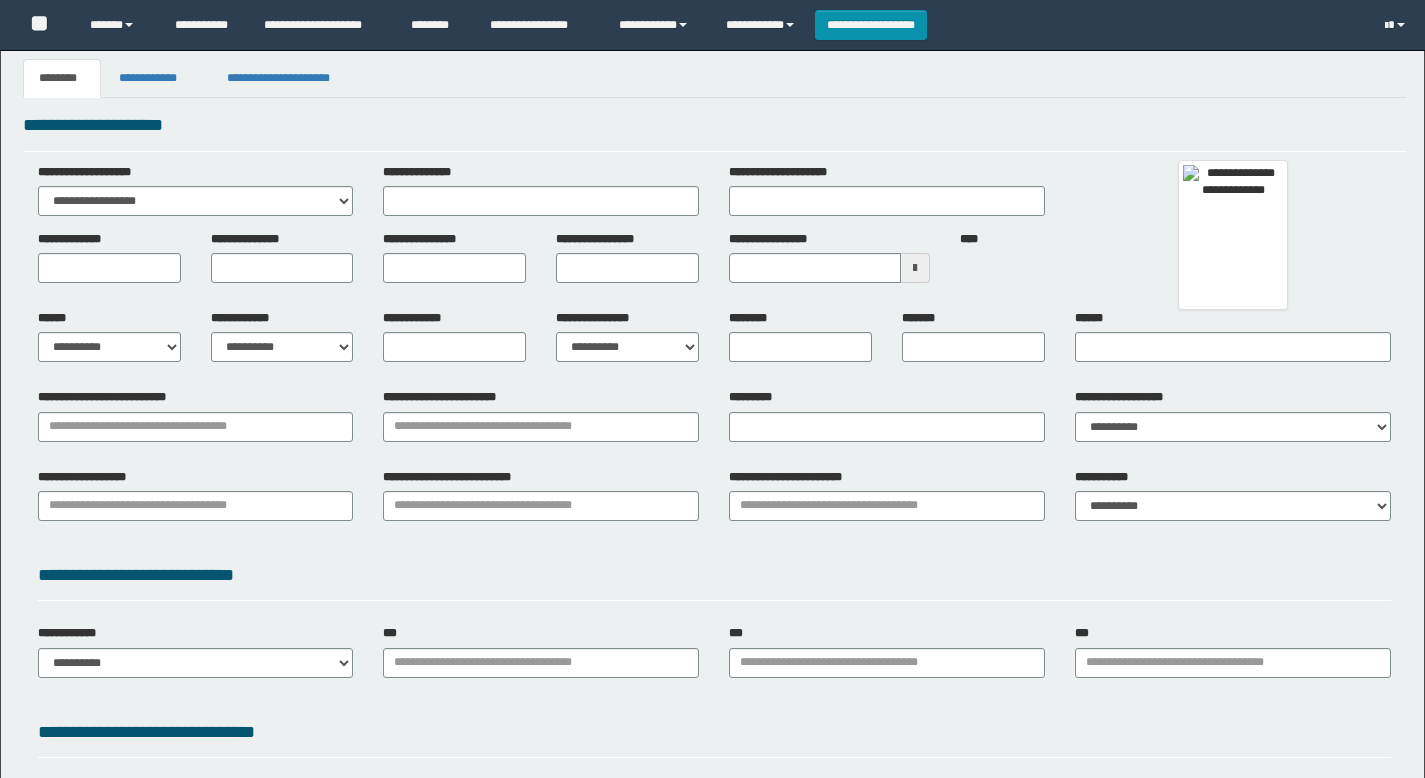 type 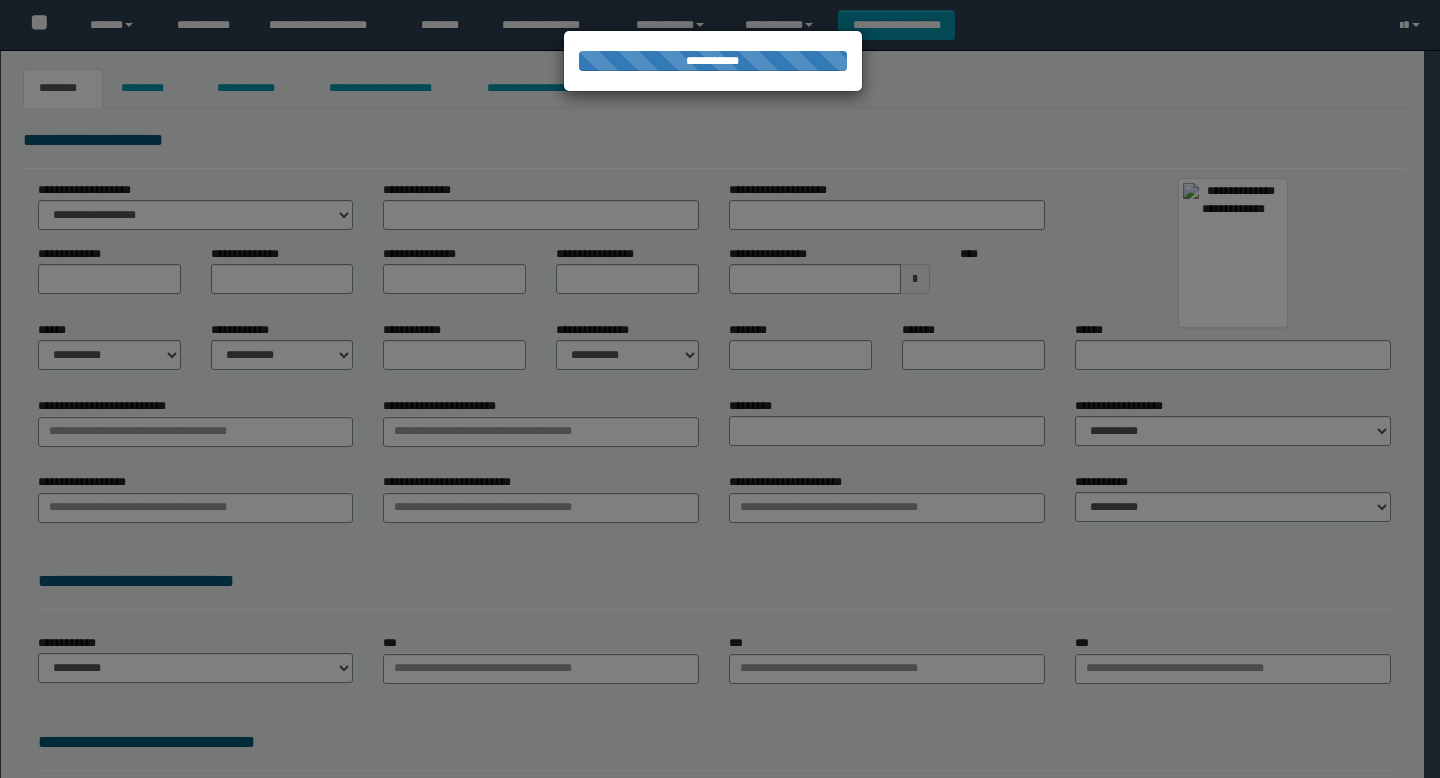type on "********" 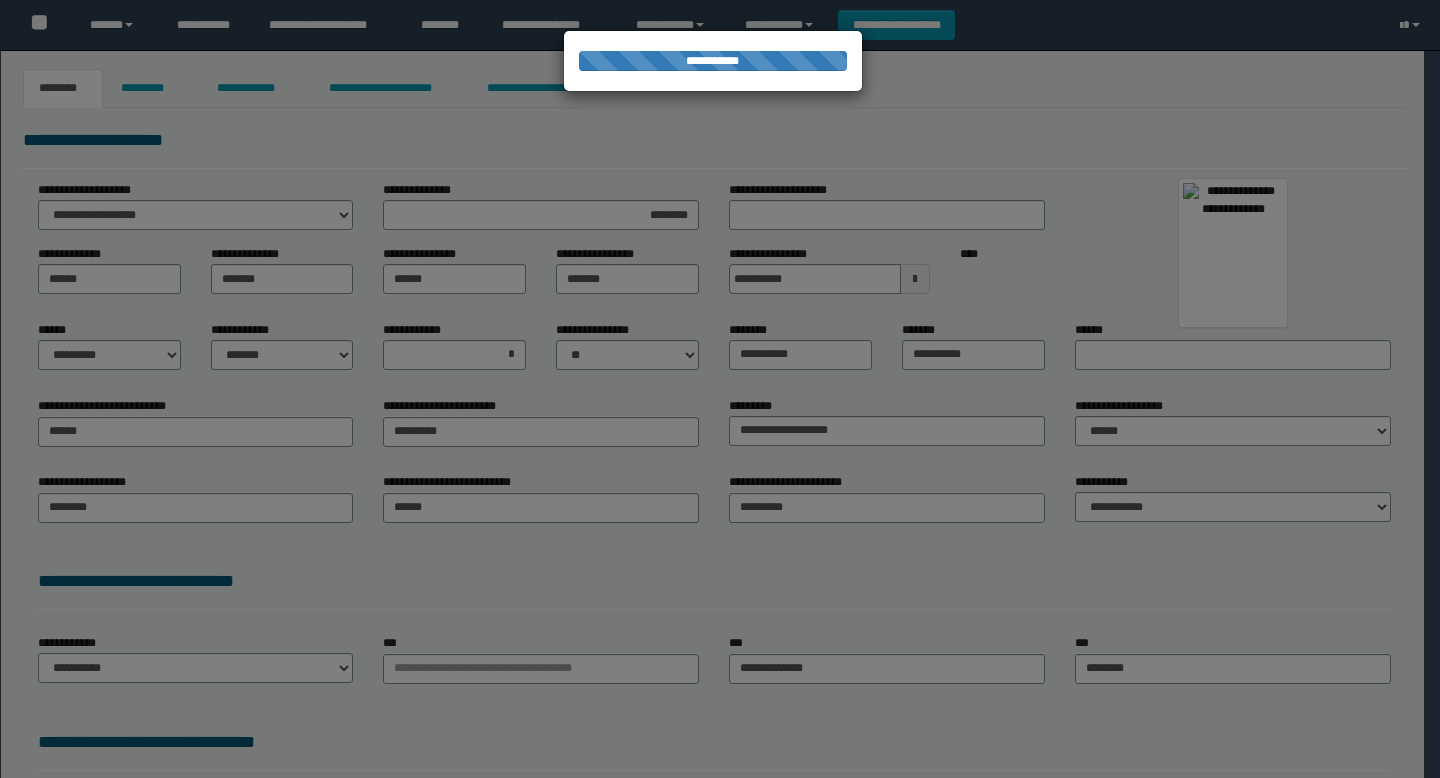 scroll, scrollTop: 0, scrollLeft: 0, axis: both 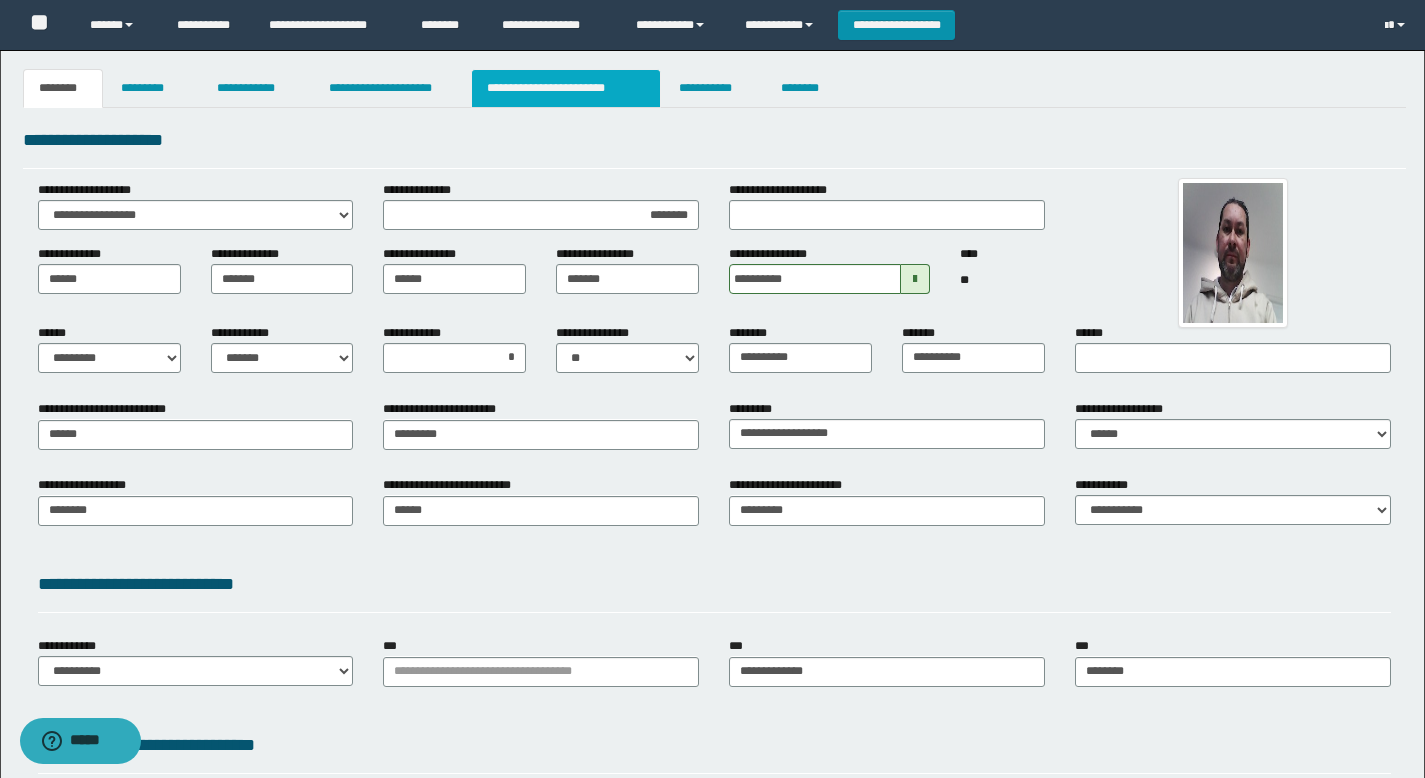 click on "**********" at bounding box center (566, 88) 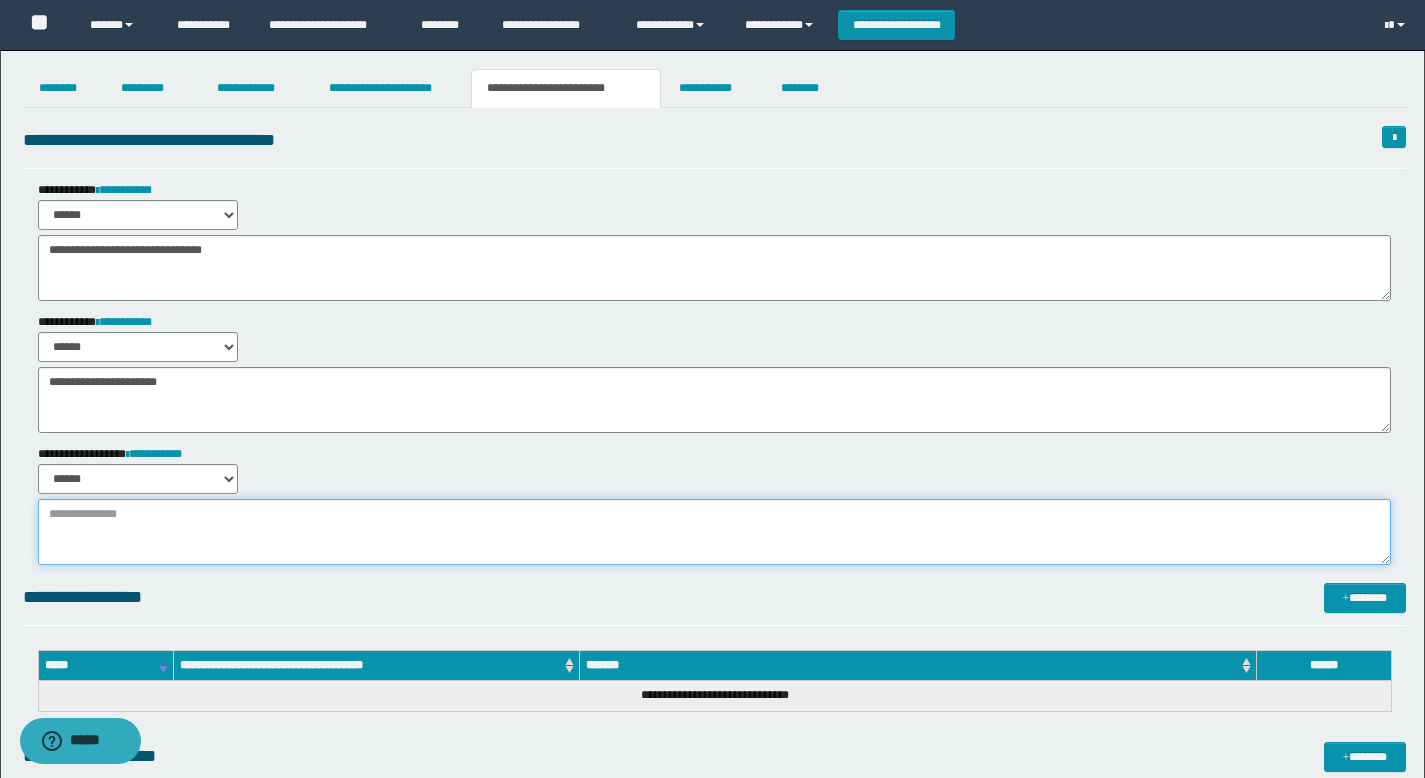 click at bounding box center (714, 532) 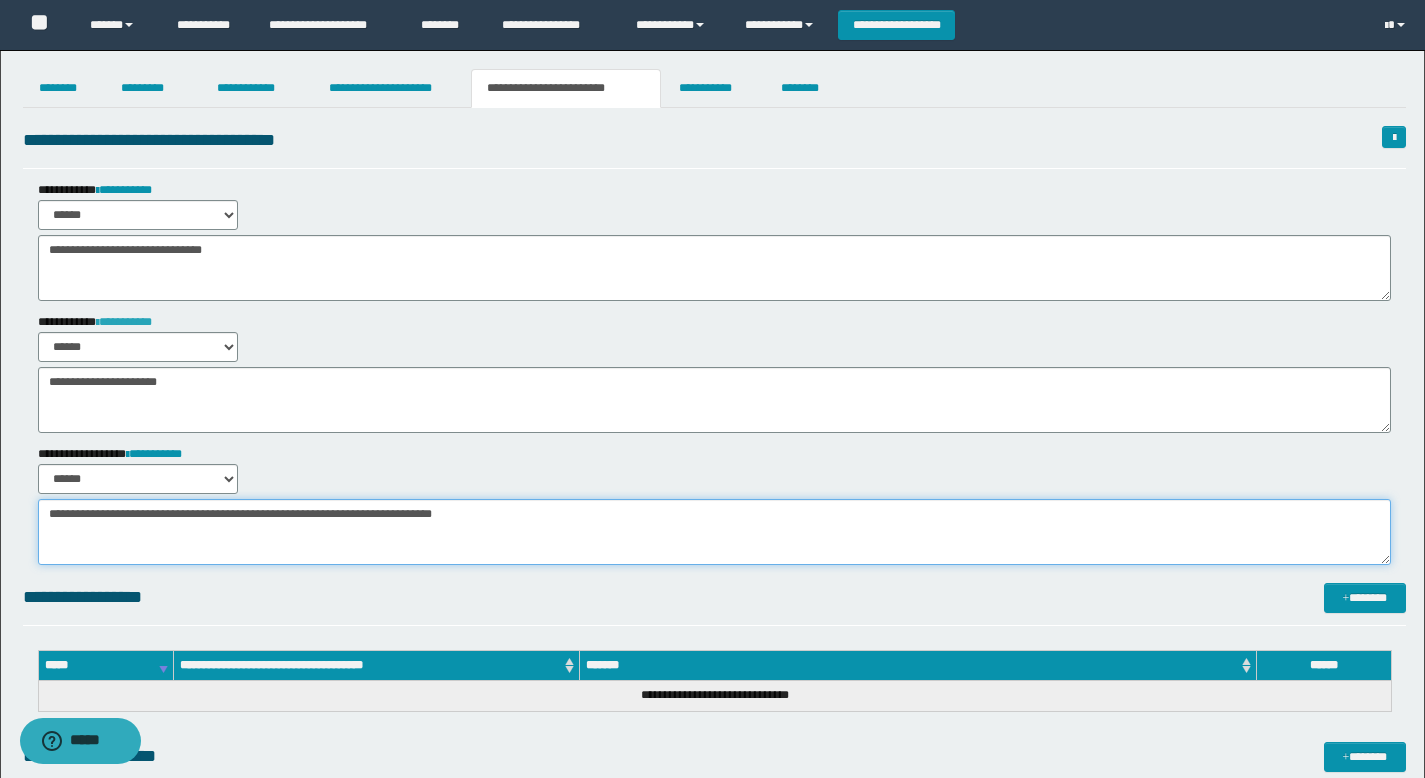 type on "**********" 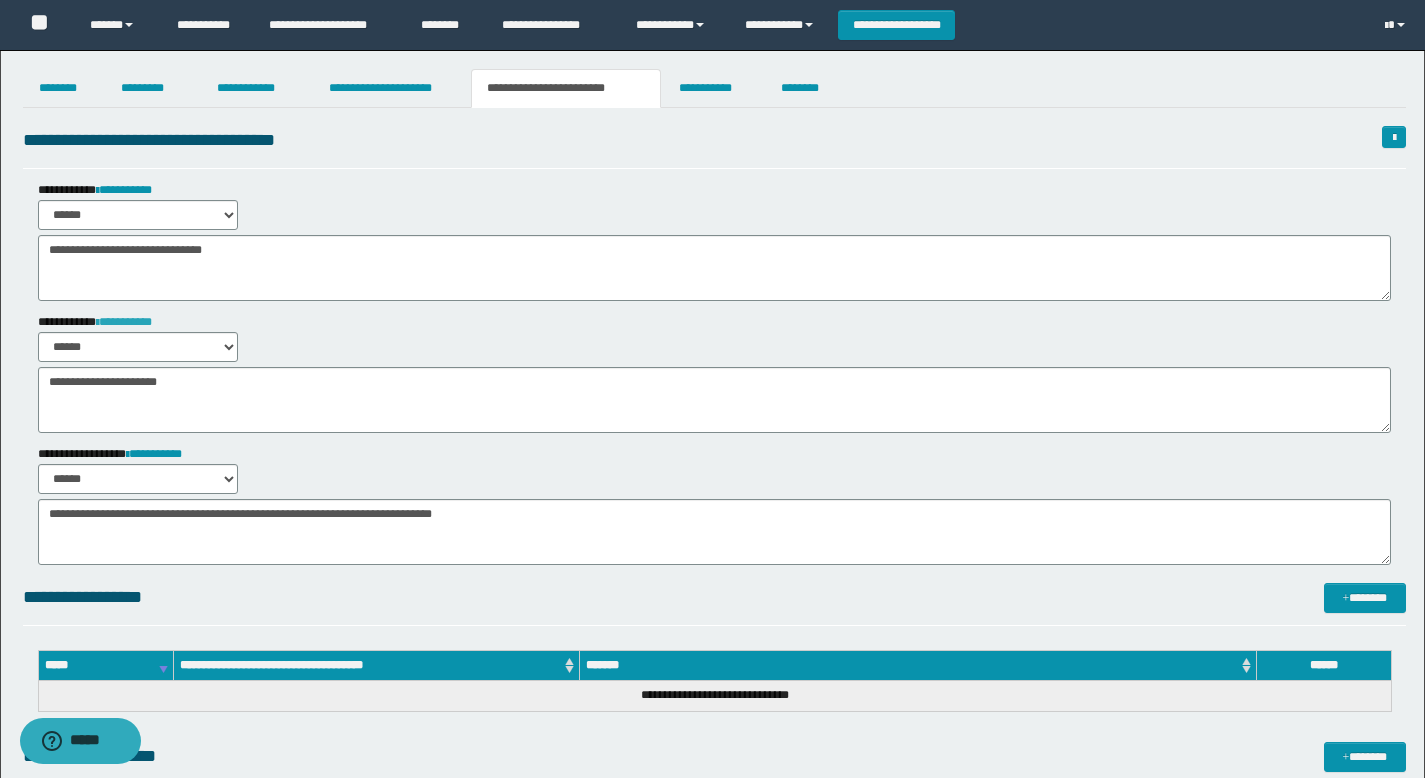 click on "**********" at bounding box center [124, 322] 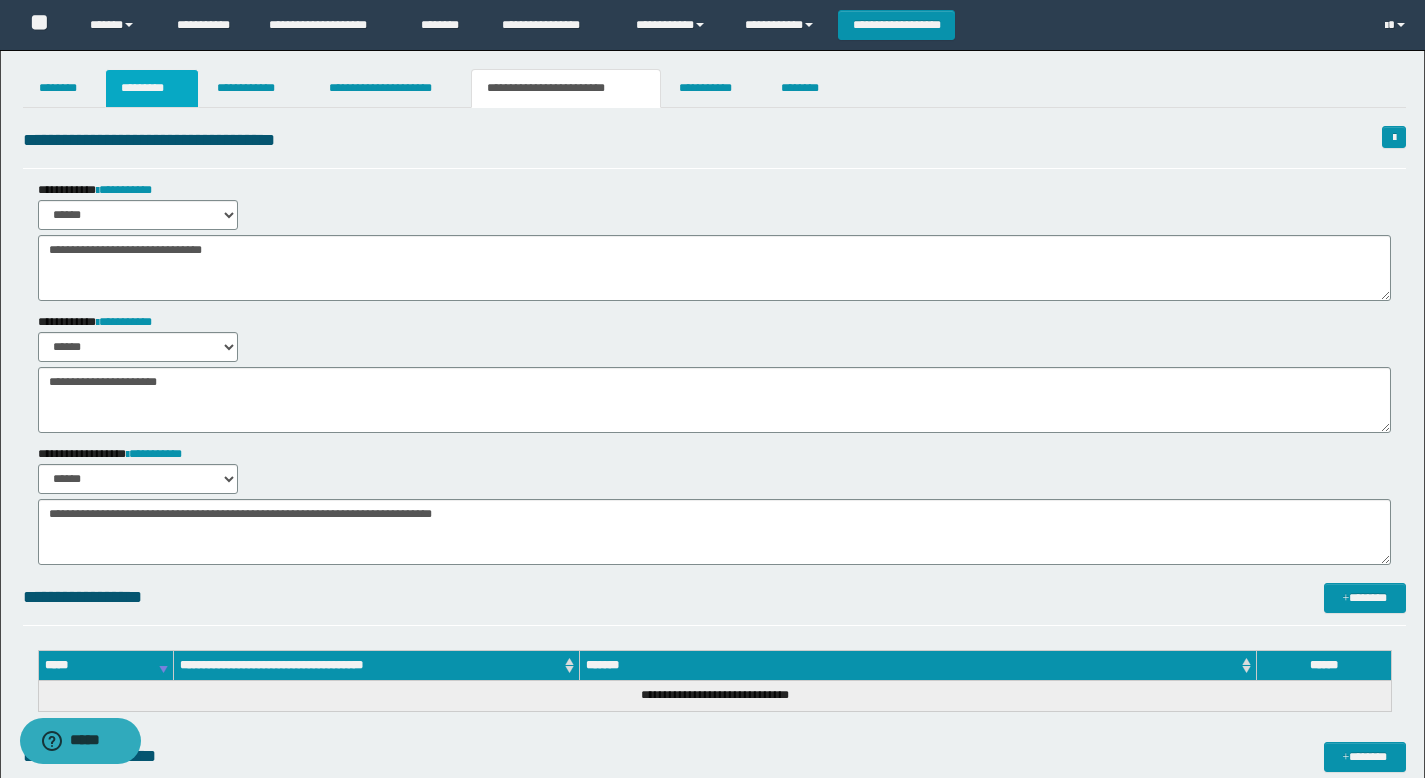 click on "*********" at bounding box center [152, 88] 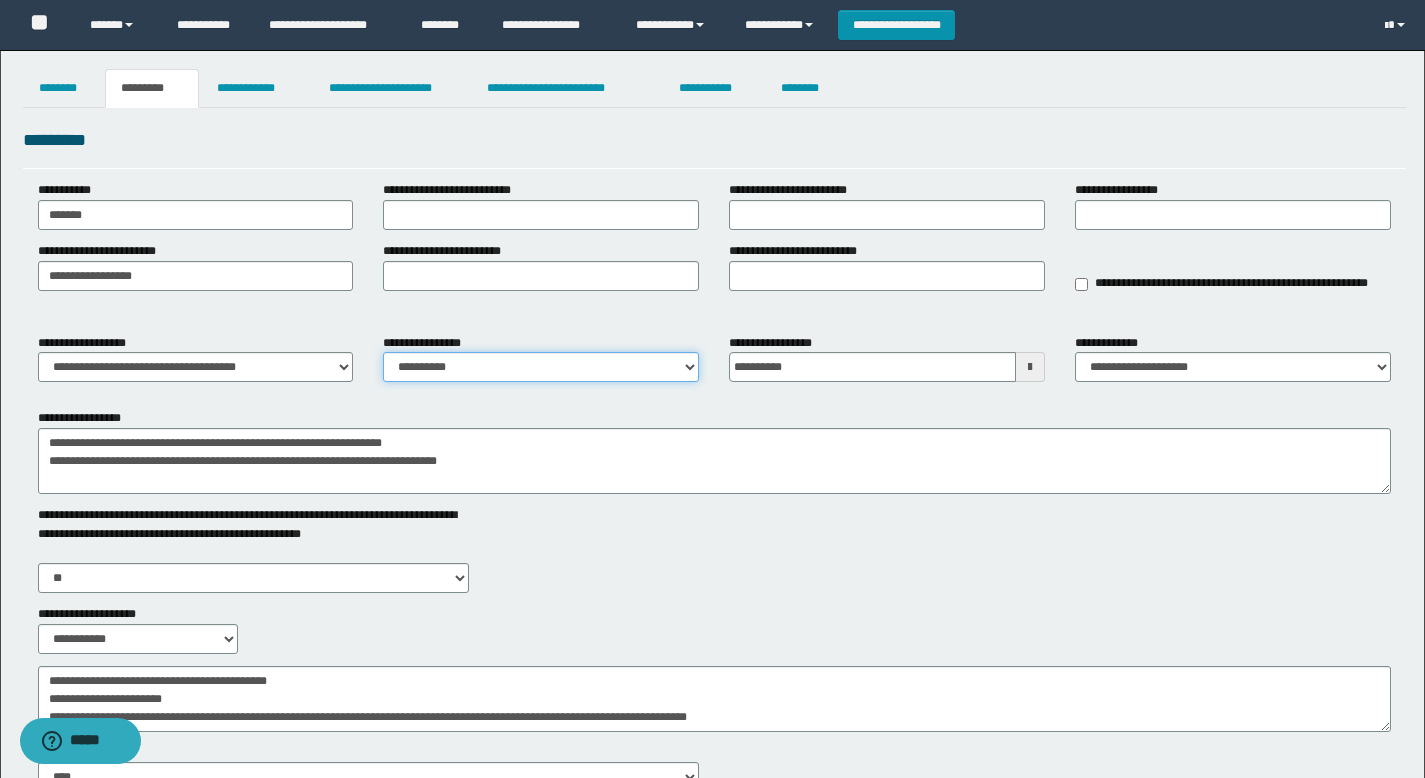 click on "**********" at bounding box center (541, 367) 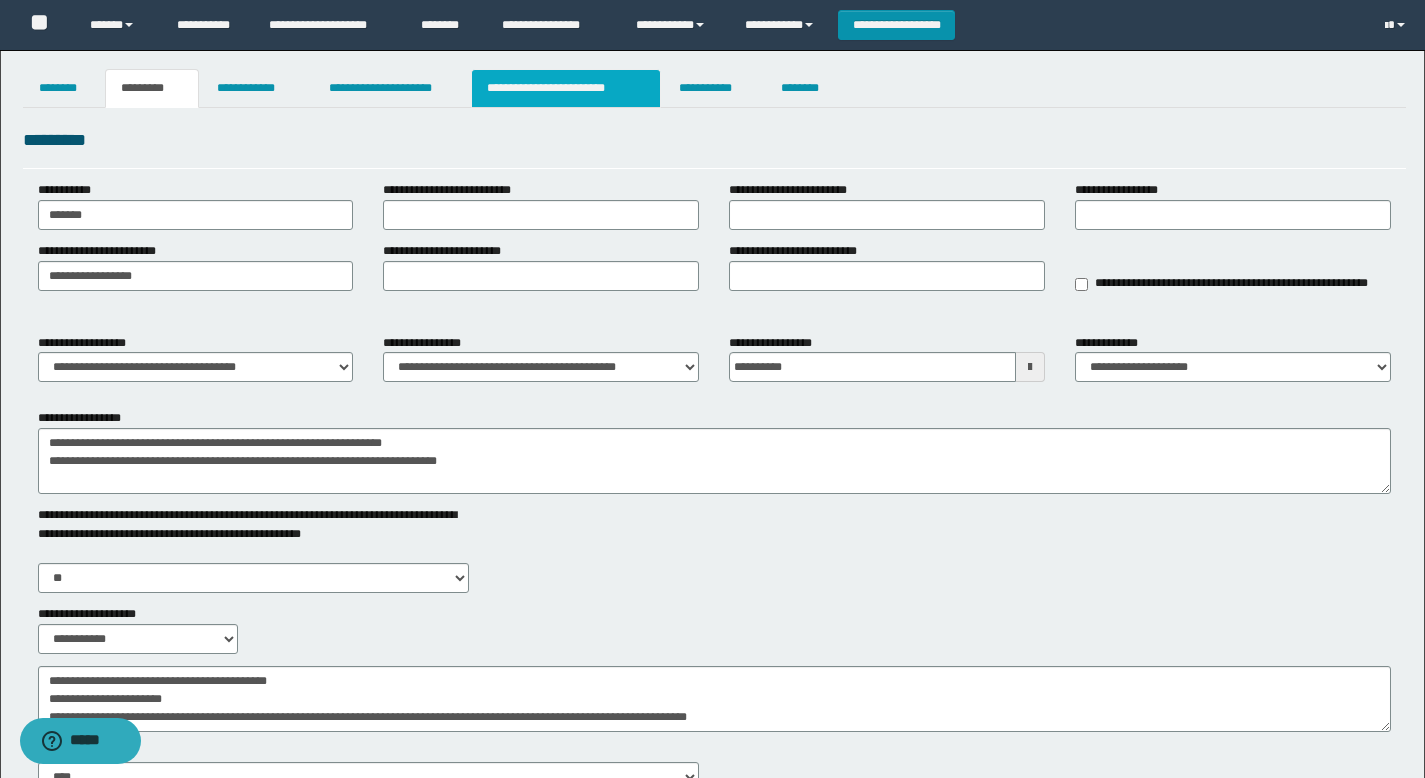 click on "**********" at bounding box center [566, 88] 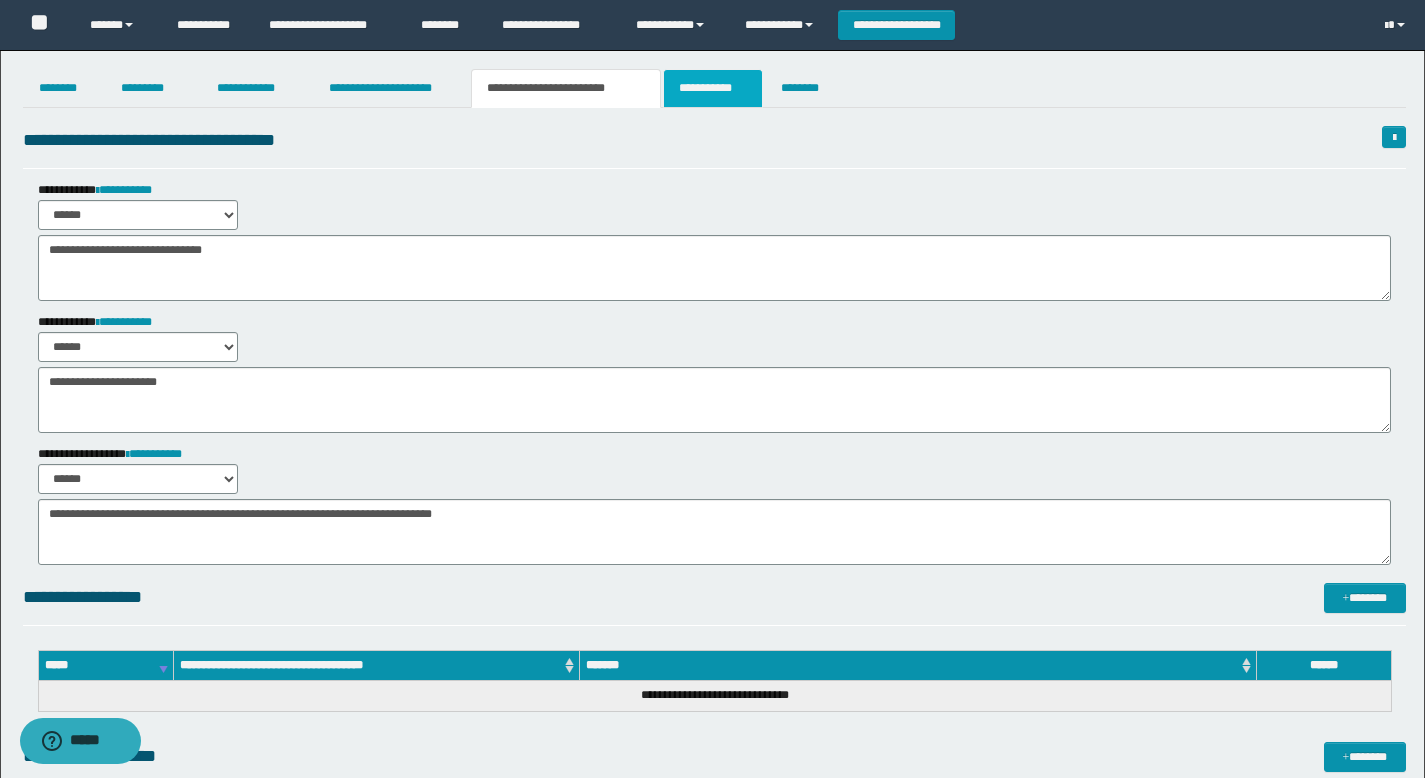 click on "**********" at bounding box center [712, 88] 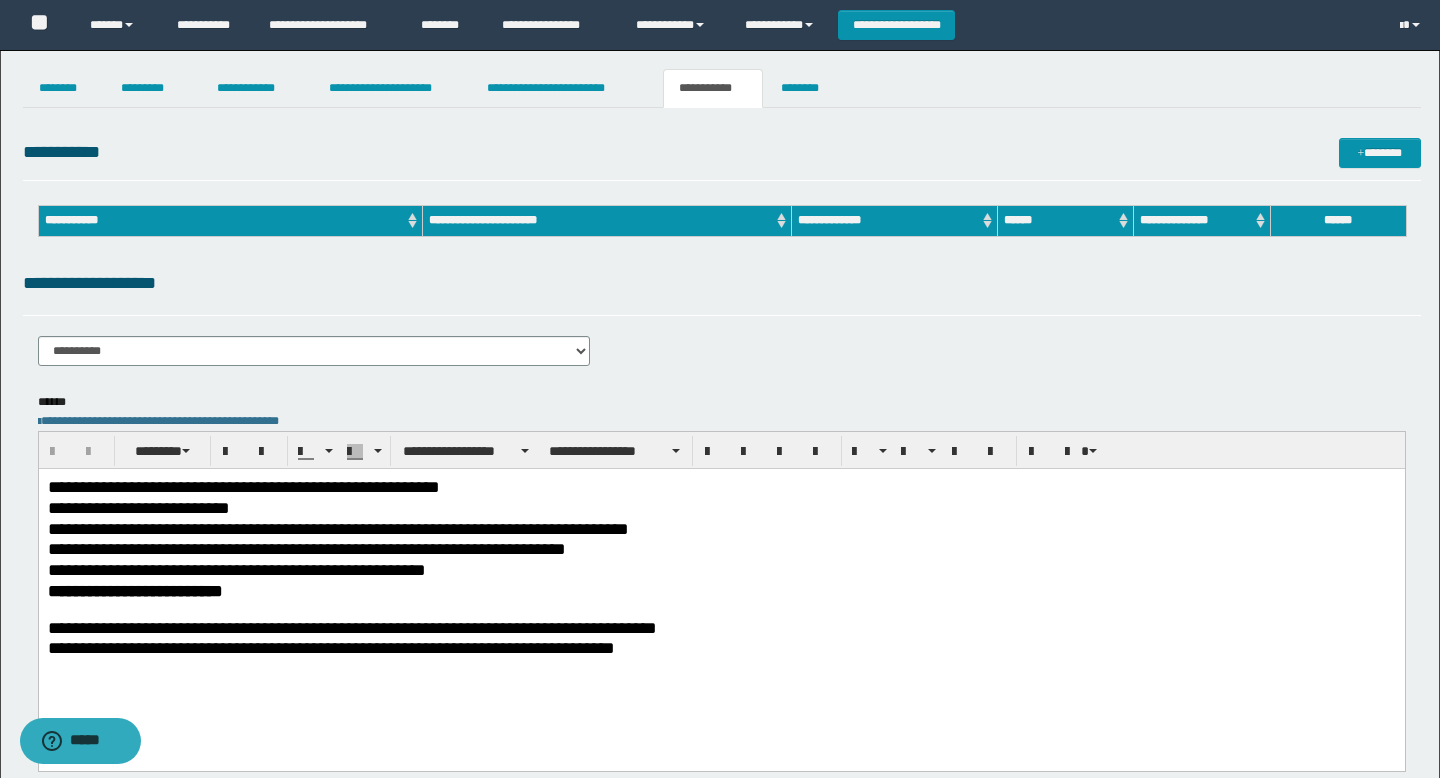 scroll, scrollTop: 0, scrollLeft: 0, axis: both 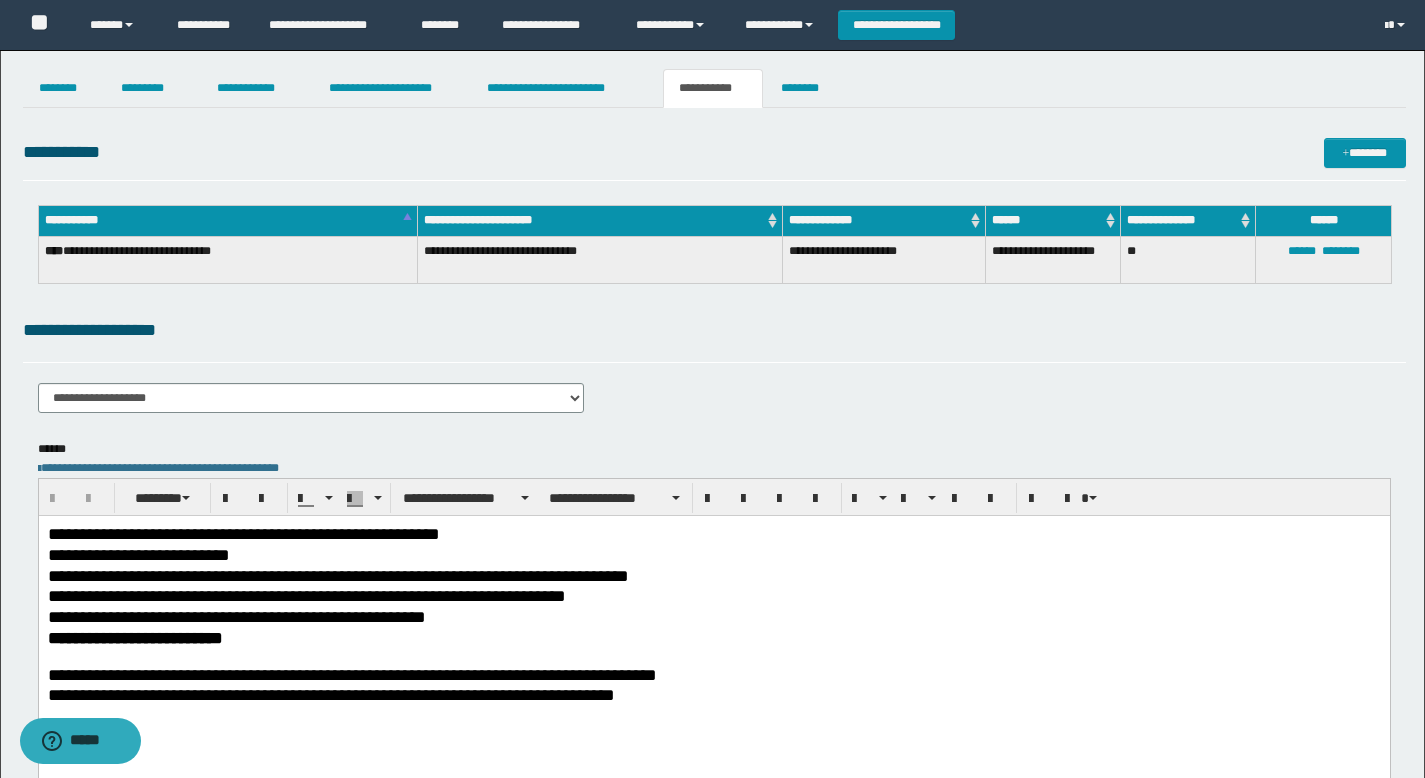 click on "**********" at bounding box center [713, 533] 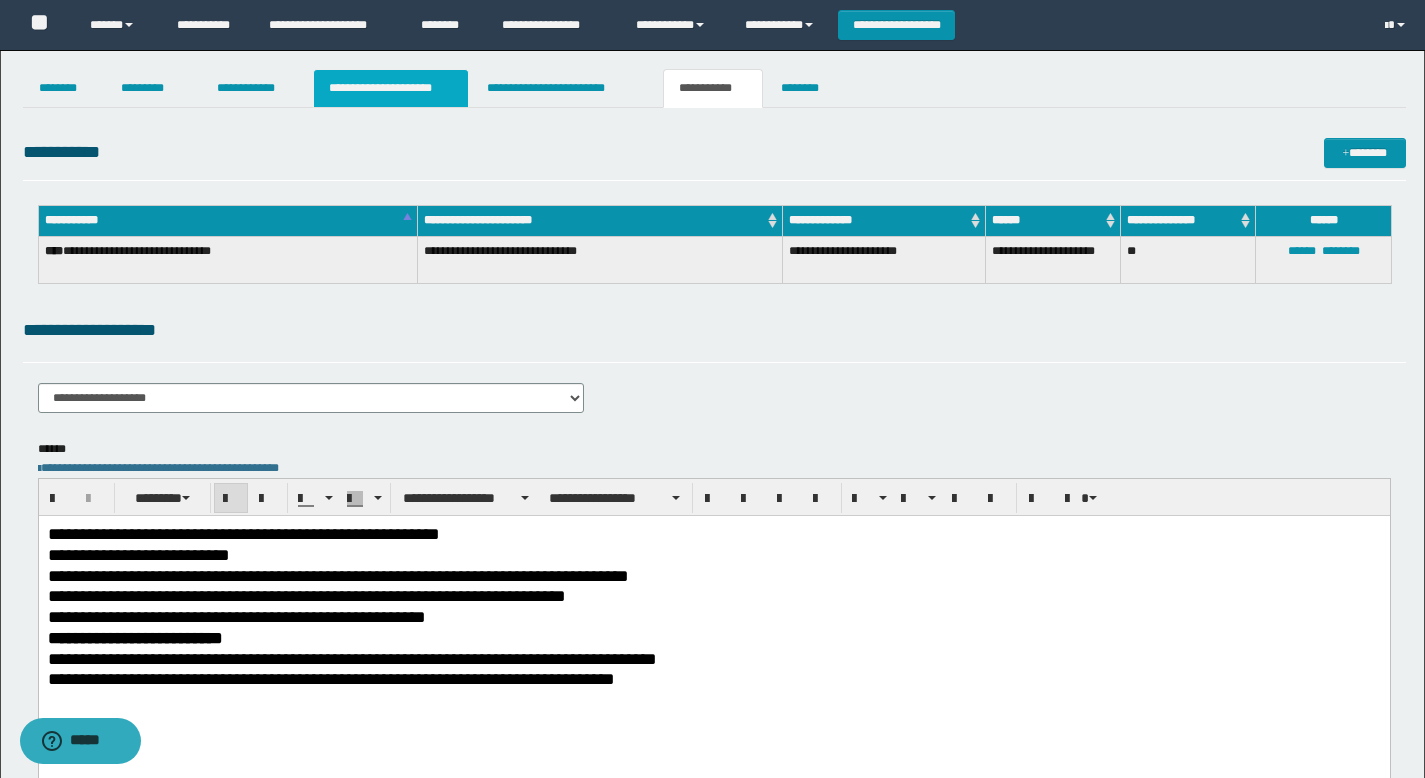 click on "**********" at bounding box center [391, 88] 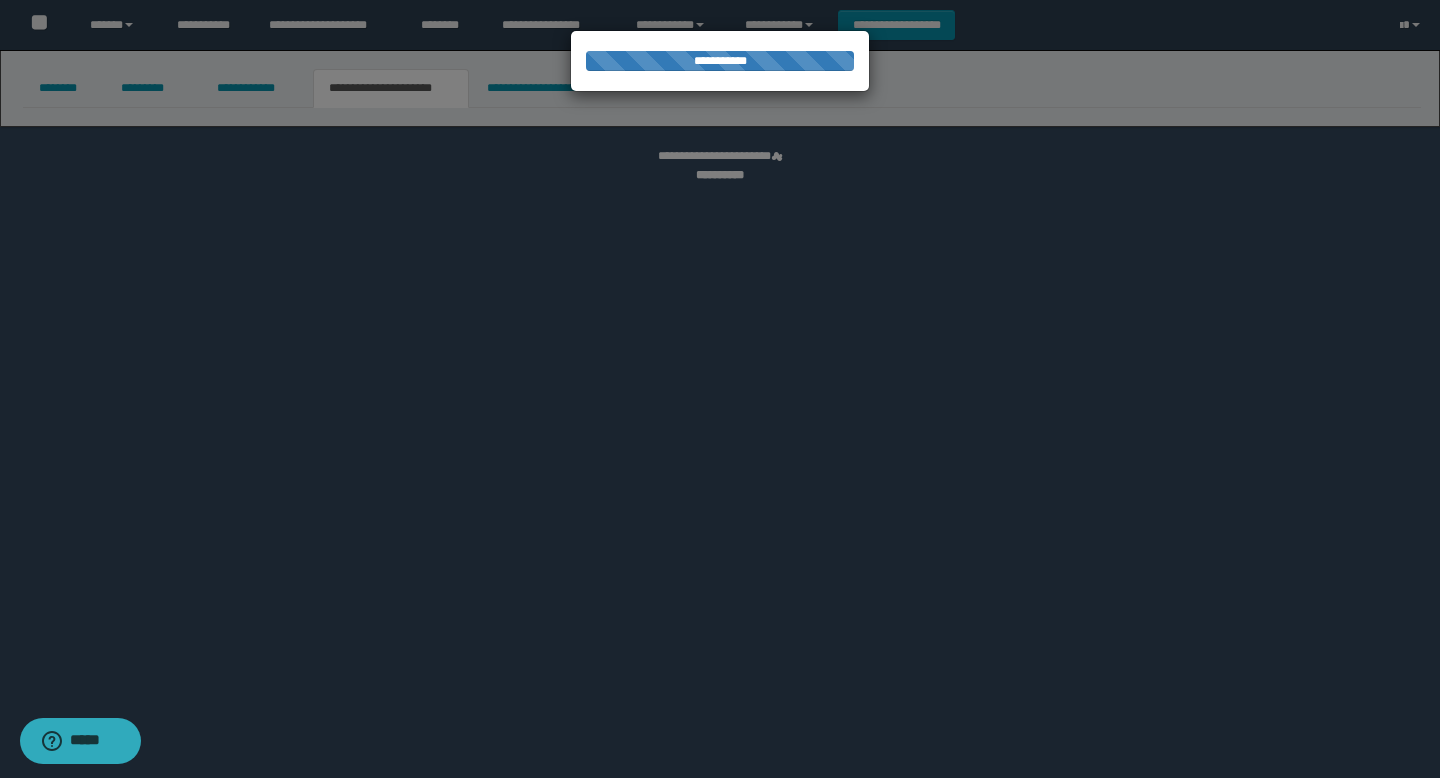 select on "*" 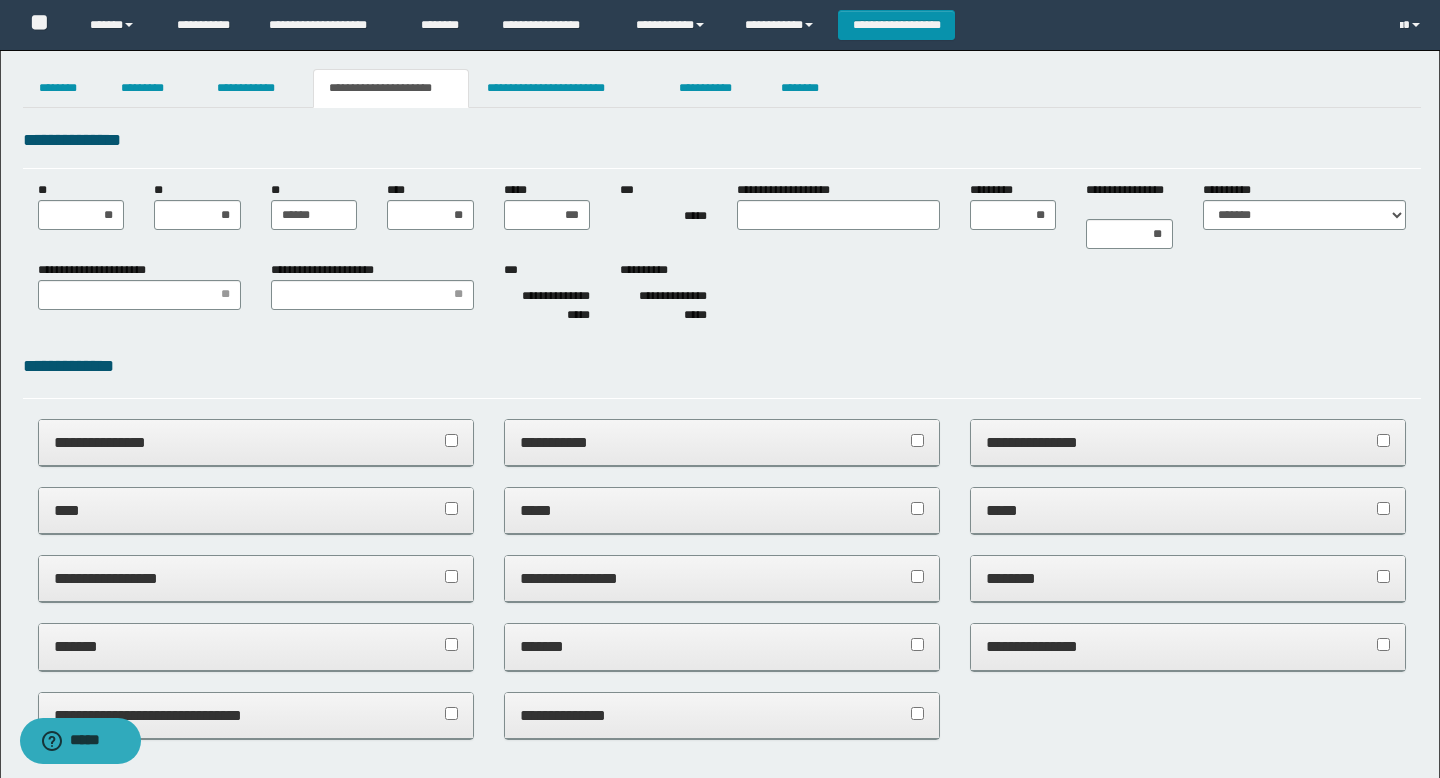 scroll, scrollTop: 0, scrollLeft: 0, axis: both 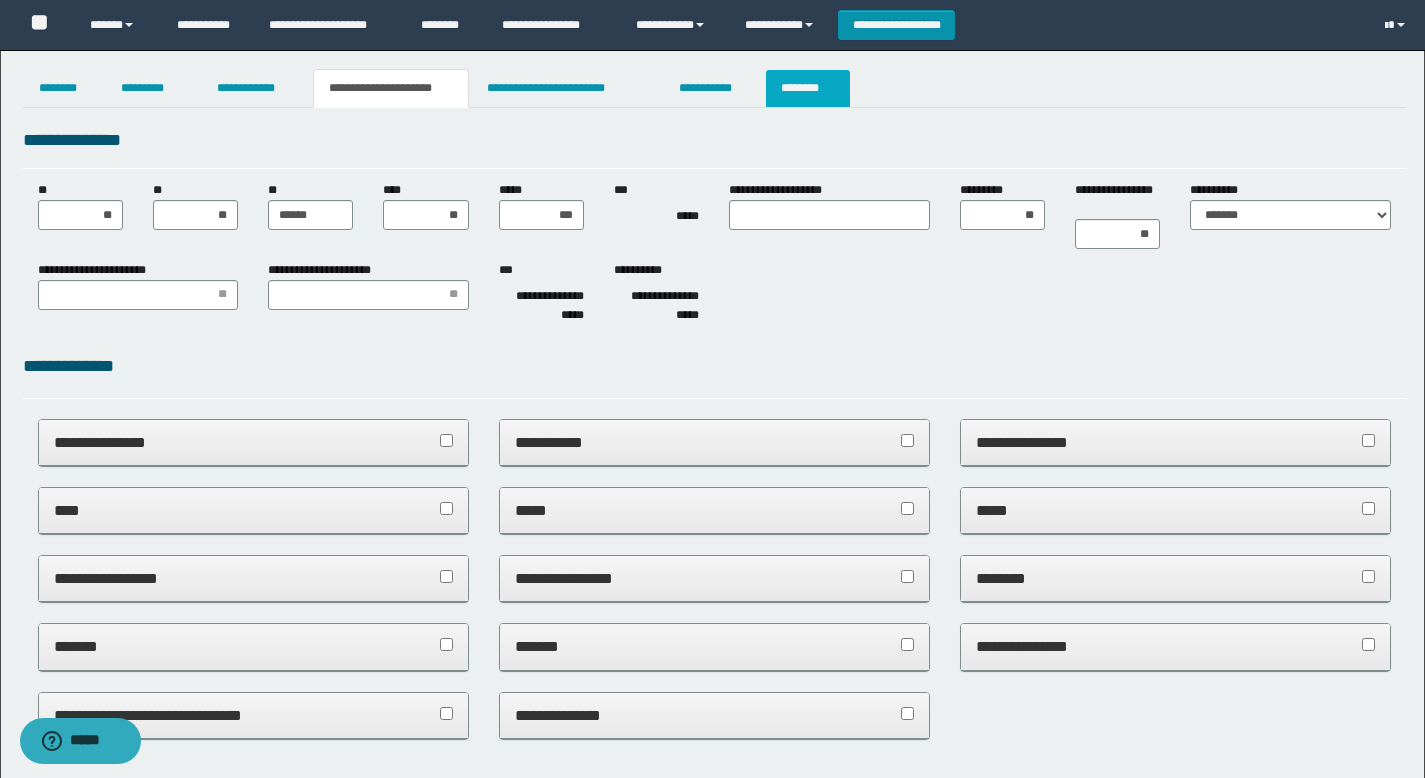 click on "********" at bounding box center [808, 88] 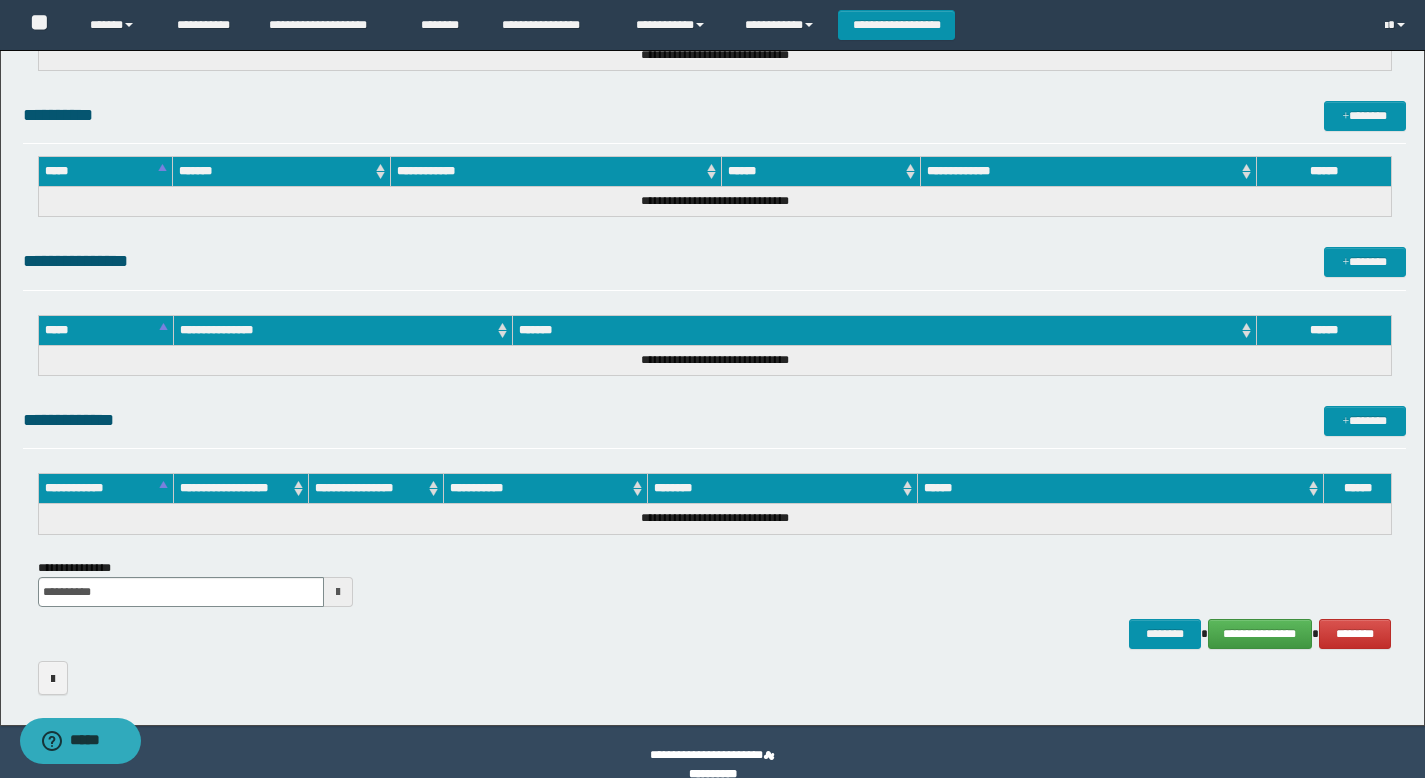 scroll, scrollTop: 838, scrollLeft: 0, axis: vertical 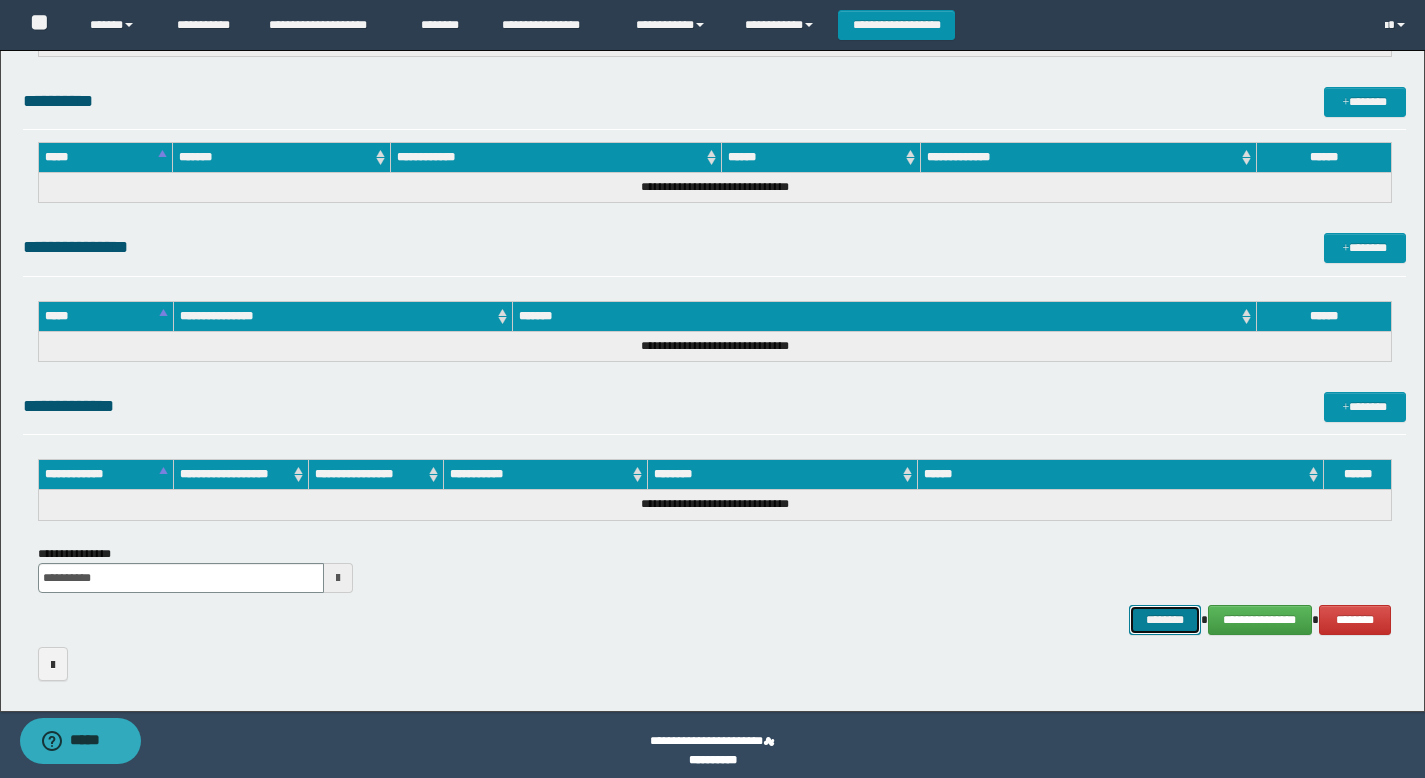 click on "********" at bounding box center (1165, 620) 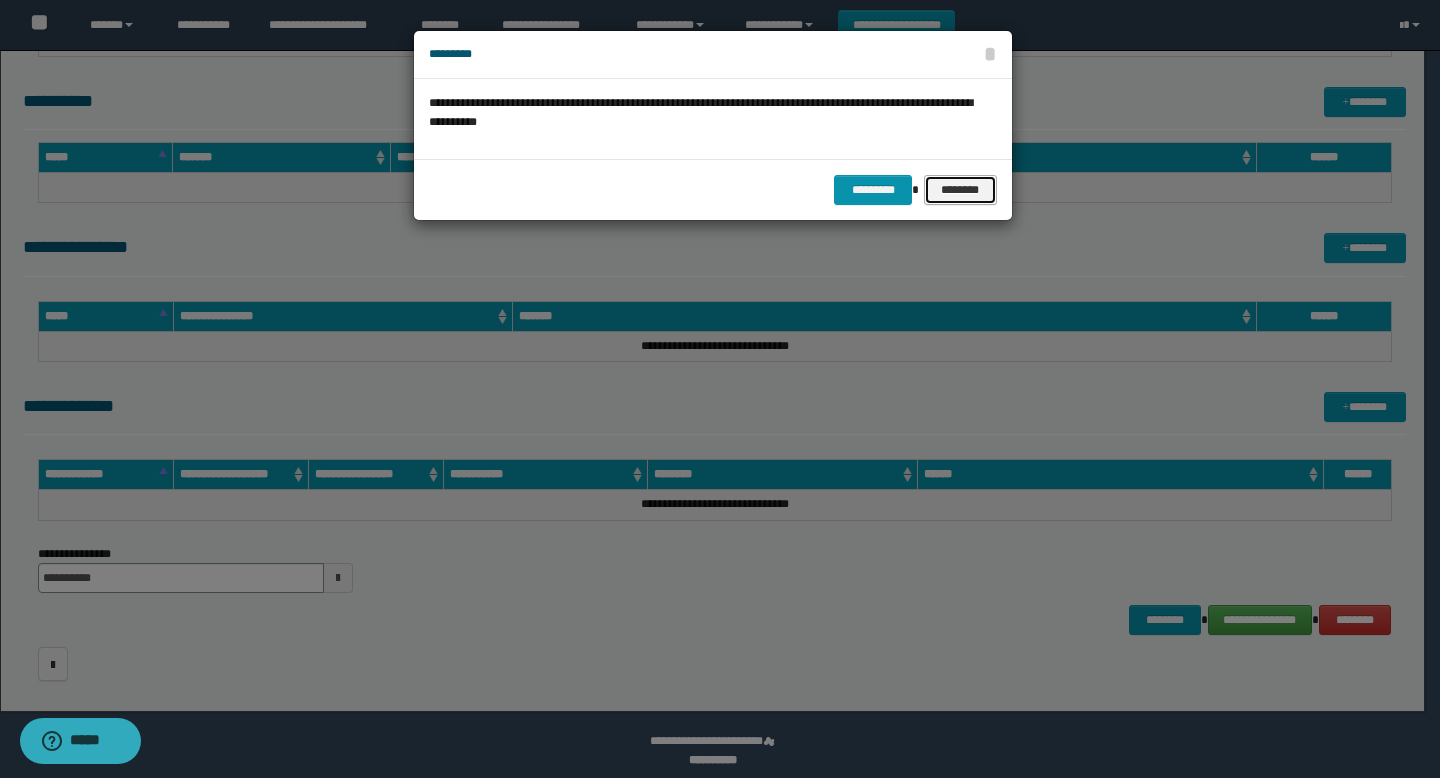 click on "********" at bounding box center [960, 190] 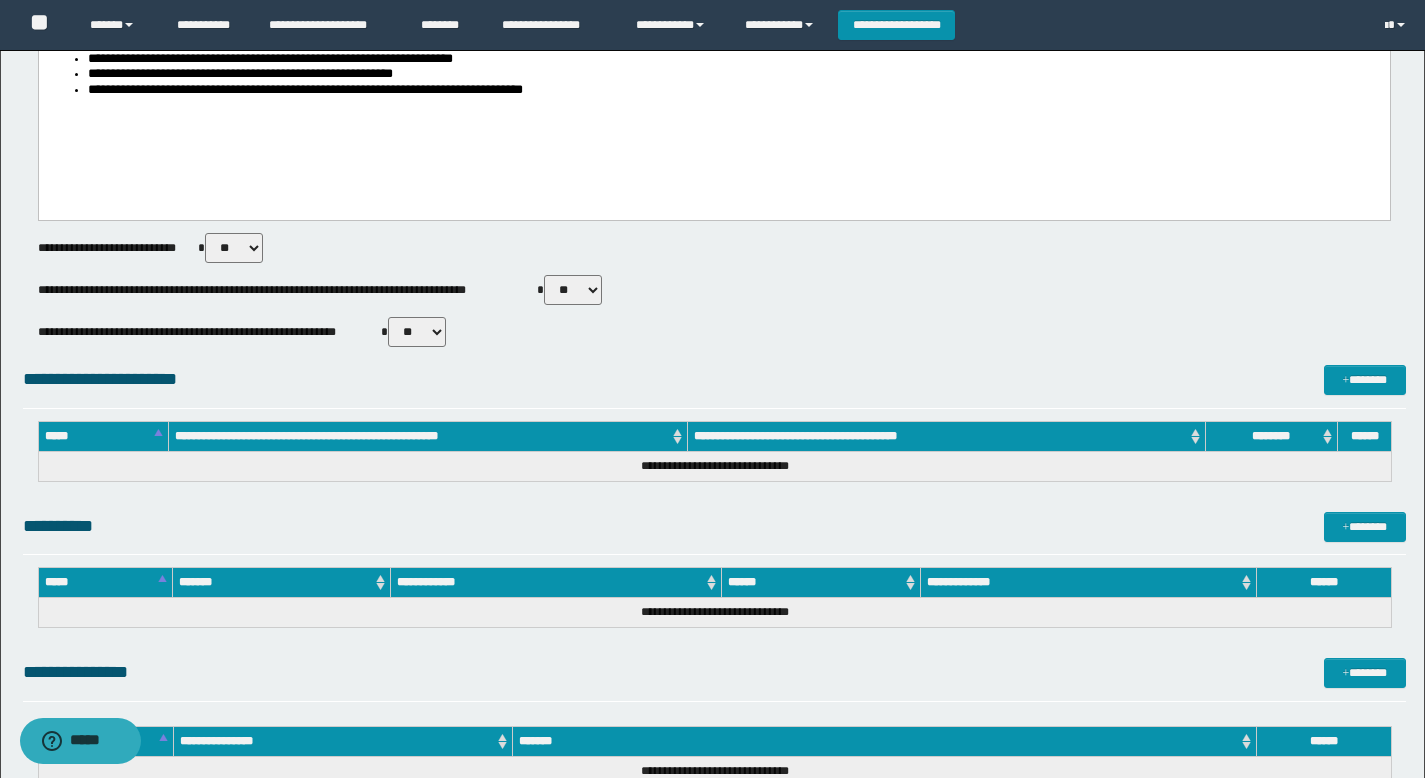 scroll, scrollTop: 0, scrollLeft: 0, axis: both 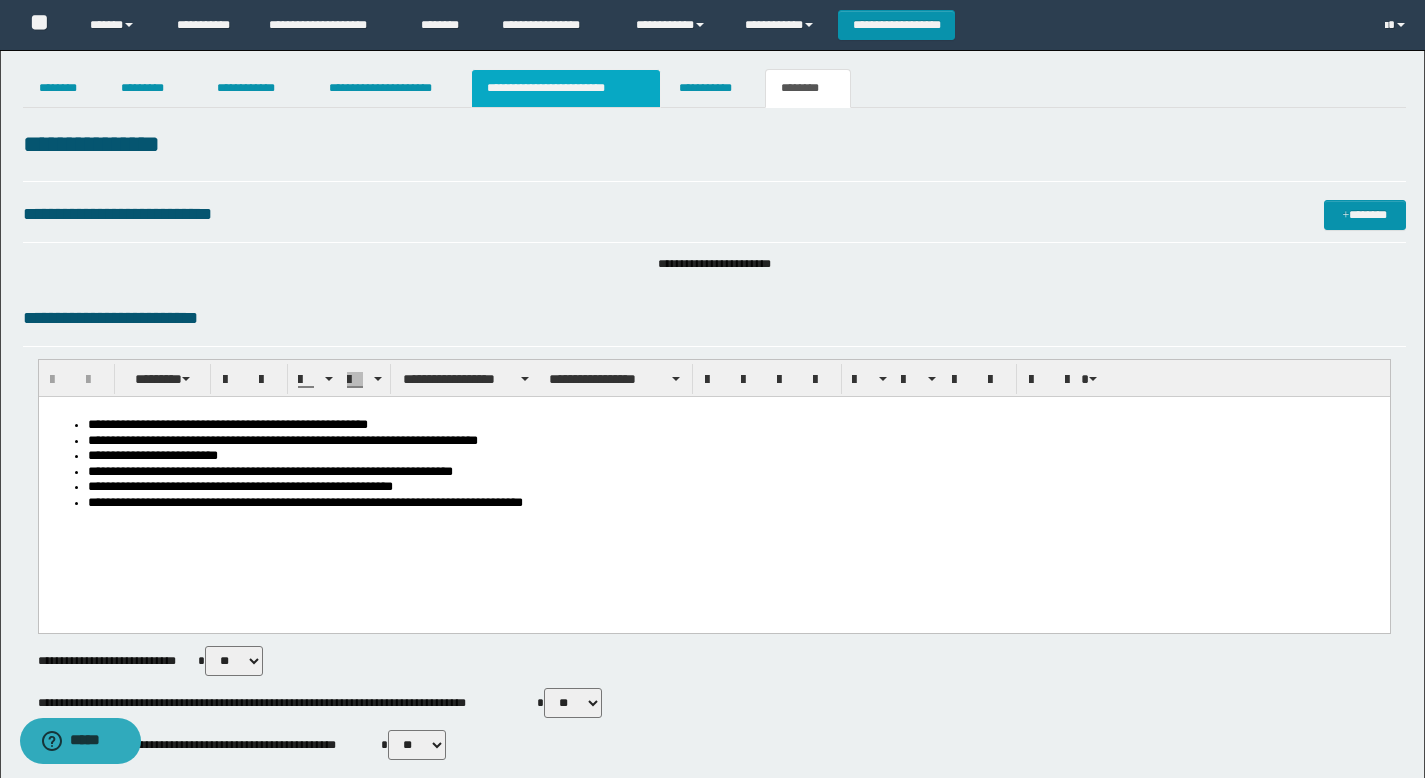 click on "**********" at bounding box center [566, 88] 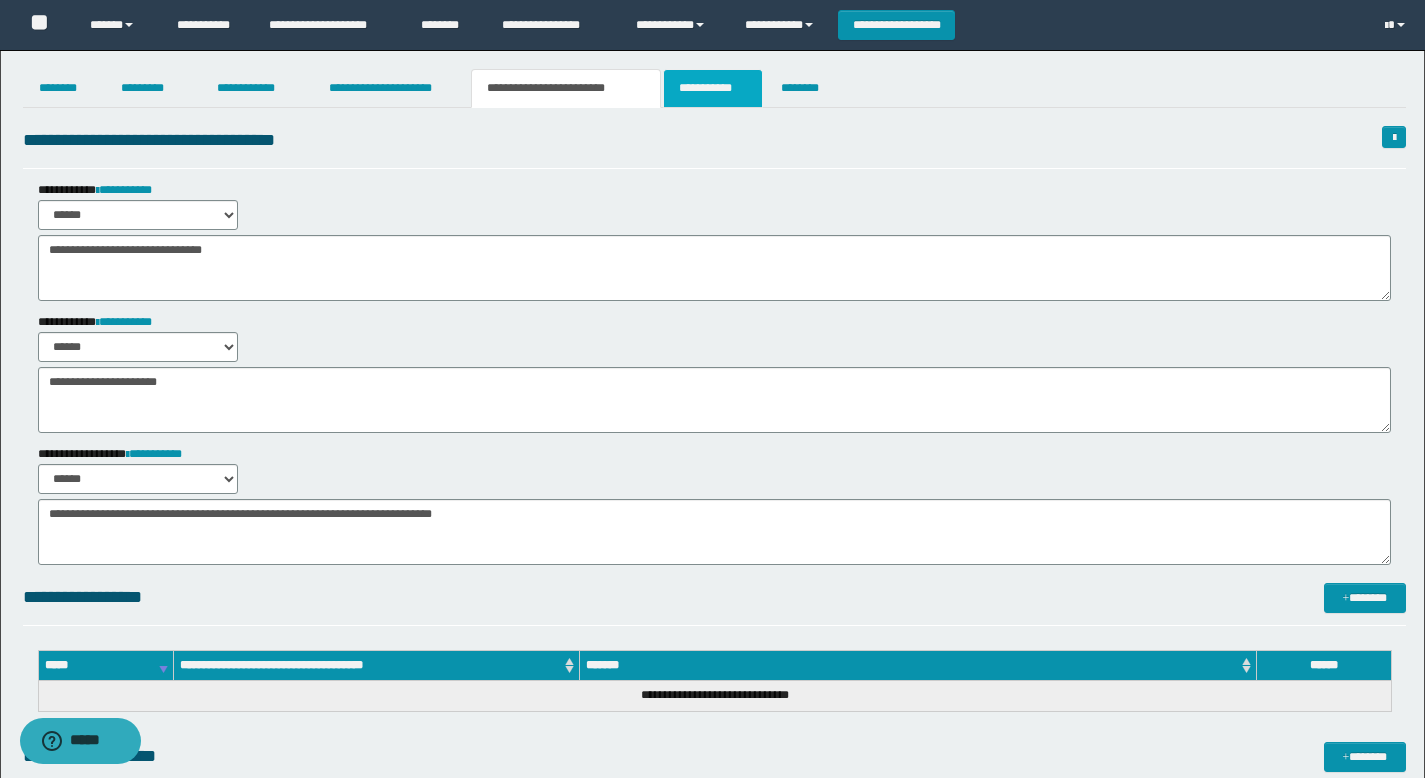 click on "**********" at bounding box center [712, 88] 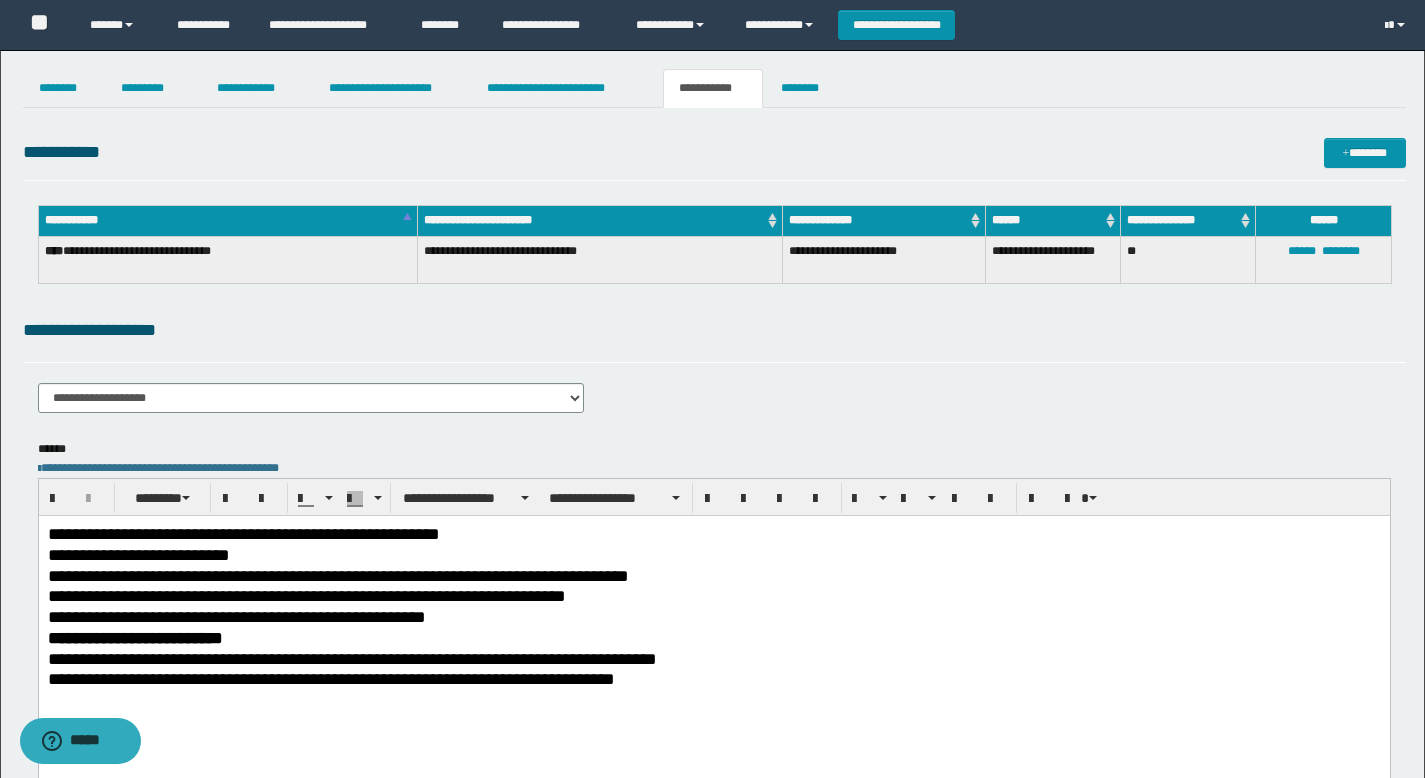 click on "**********" at bounding box center [713, 631] 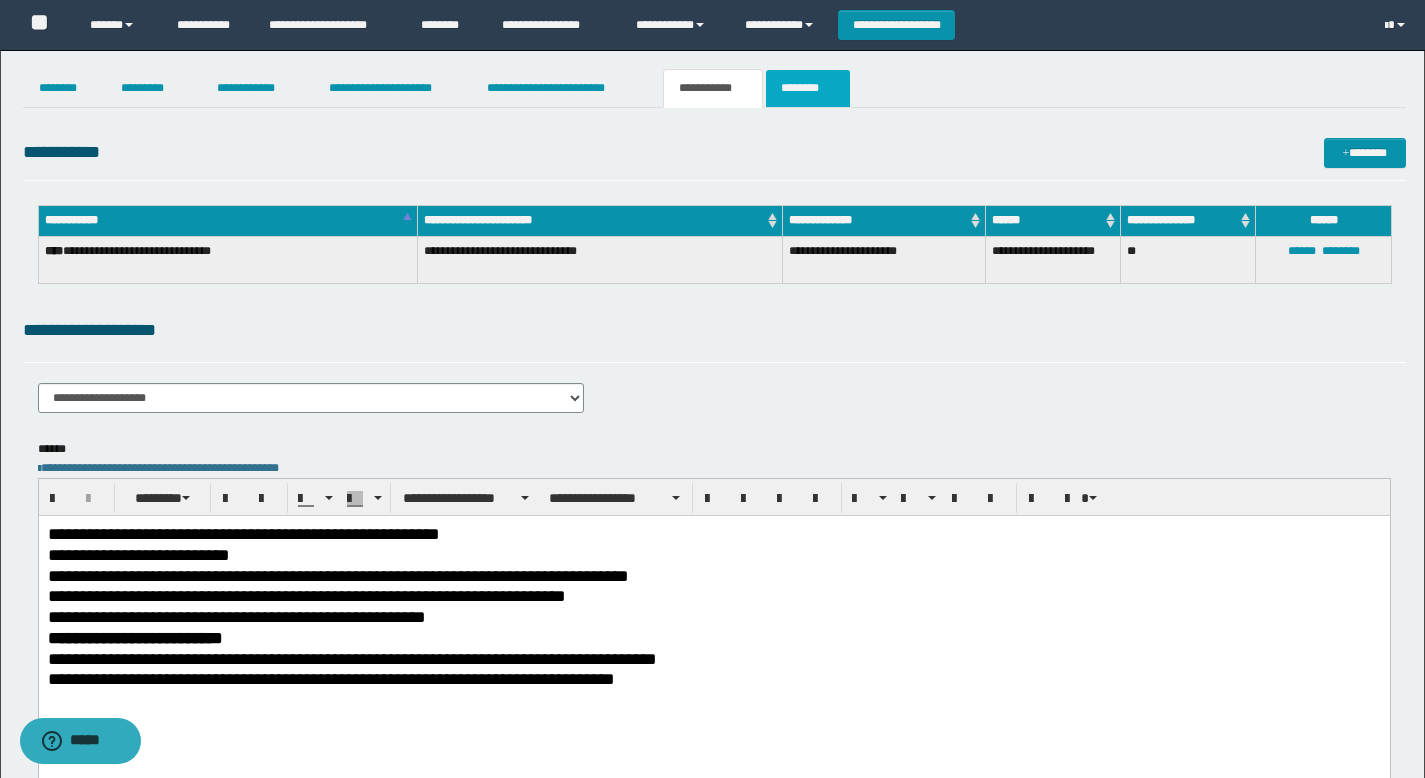 click on "********" at bounding box center [808, 88] 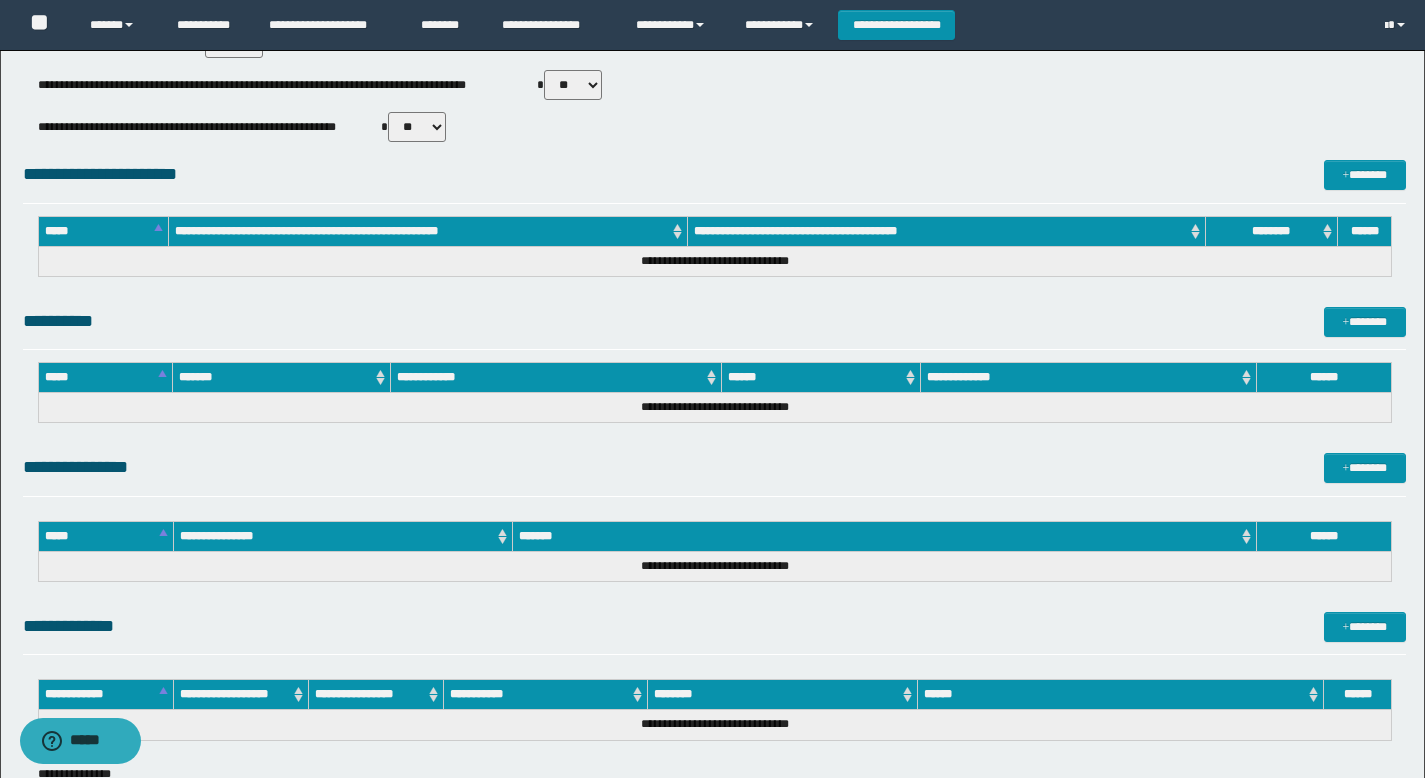 scroll, scrollTop: 850, scrollLeft: 0, axis: vertical 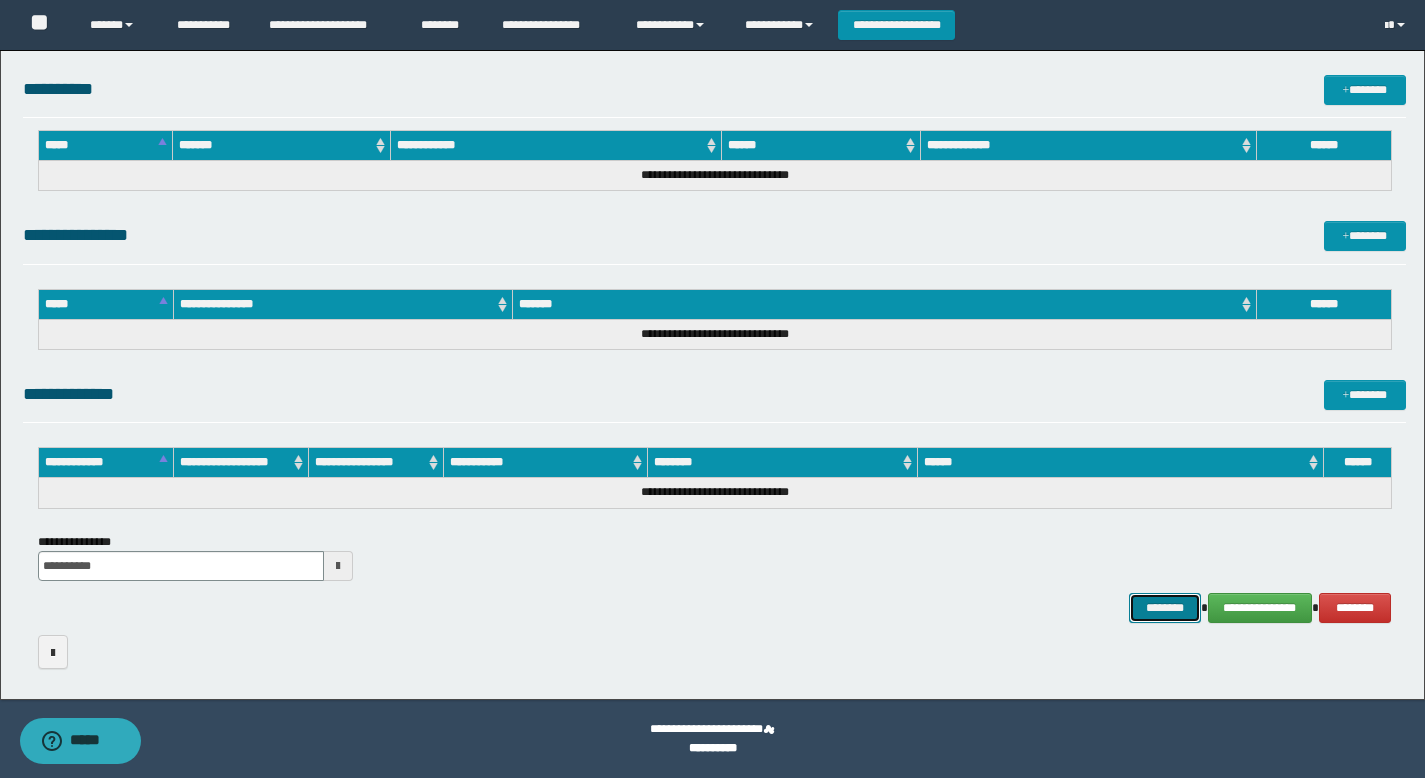 click on "********" at bounding box center (1165, 608) 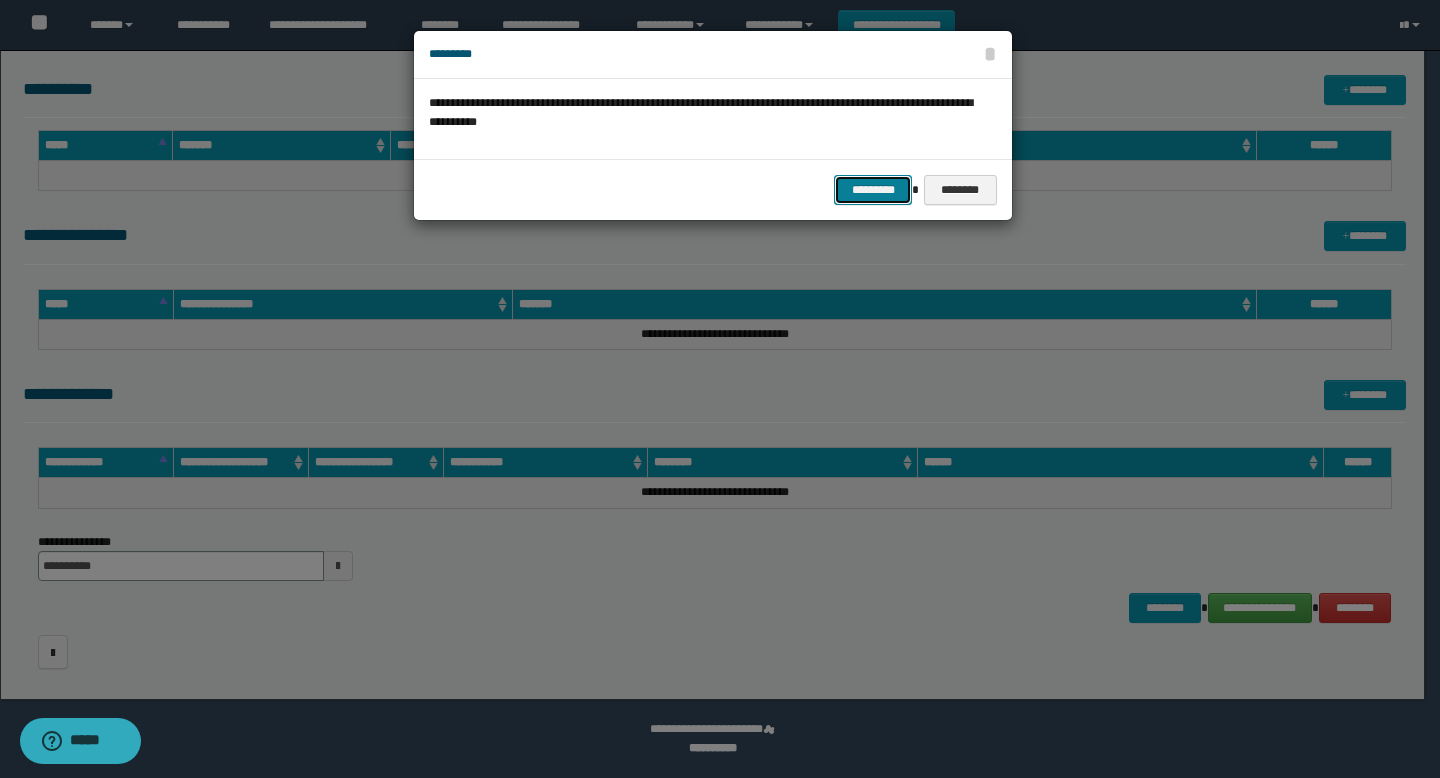 click on "*********" at bounding box center [873, 190] 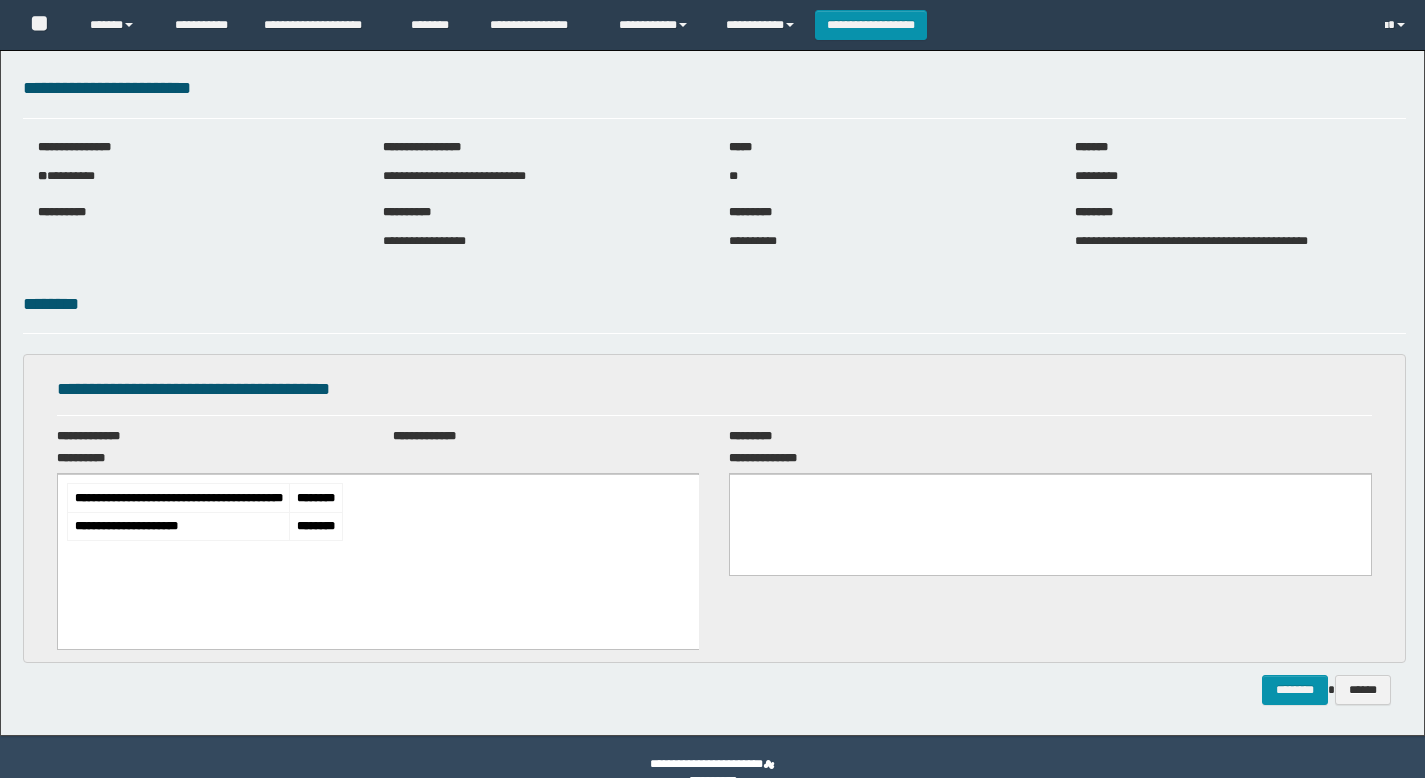 scroll, scrollTop: 0, scrollLeft: 0, axis: both 